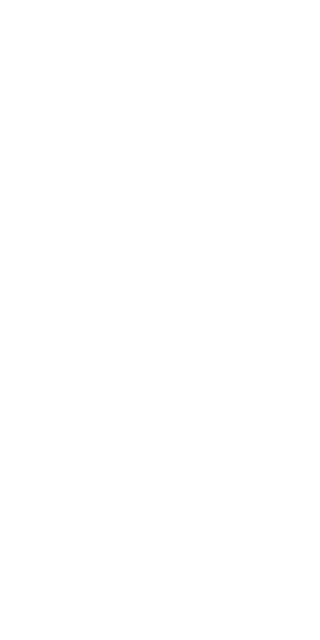 scroll, scrollTop: 0, scrollLeft: 0, axis: both 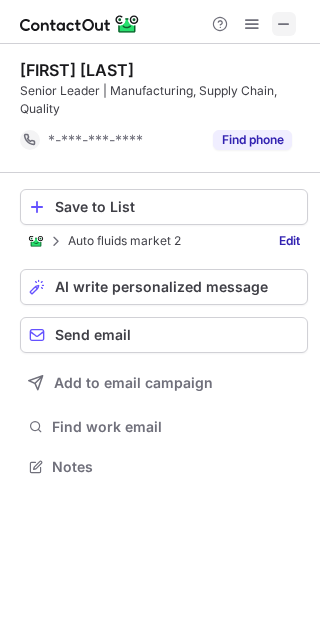 click at bounding box center (284, 24) 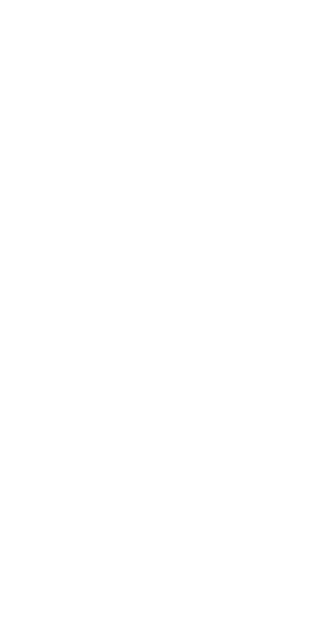 scroll, scrollTop: 0, scrollLeft: 0, axis: both 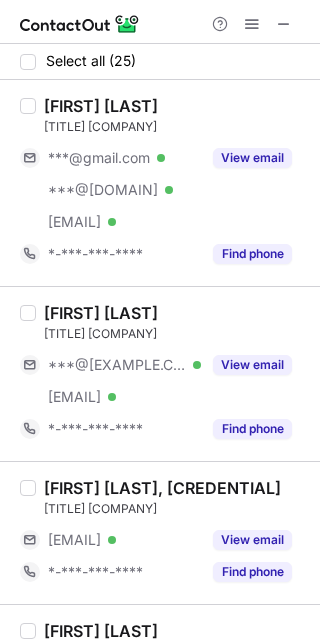 click on "Rajesh Gupta Global Sales Director - Functional Coatings at Eastman ***@gmail.com Verified ***@outlook.com Verified ***@eastman.com Verified View email *-***-***-**** Find phone" at bounding box center (160, 183) 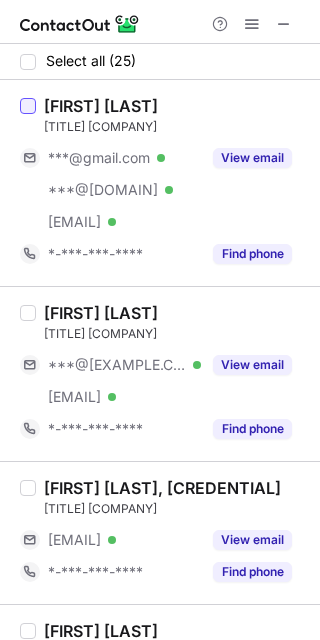 click at bounding box center (28, 106) 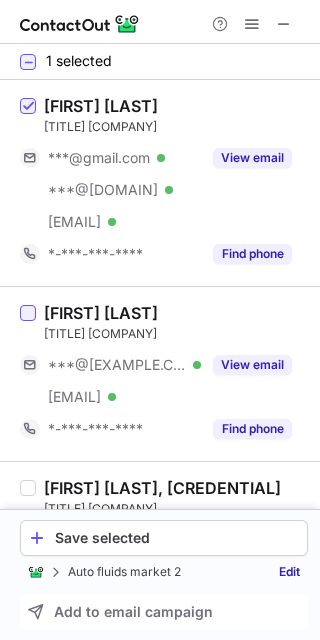 click at bounding box center (28, 313) 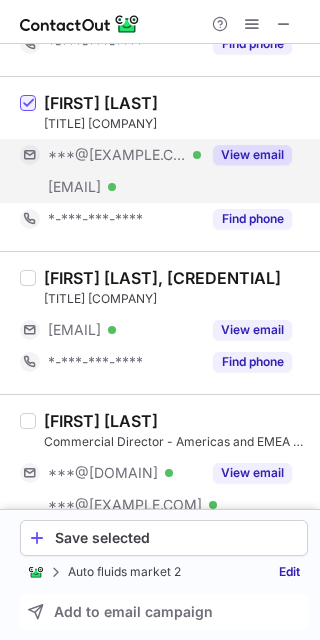 scroll, scrollTop: 211, scrollLeft: 0, axis: vertical 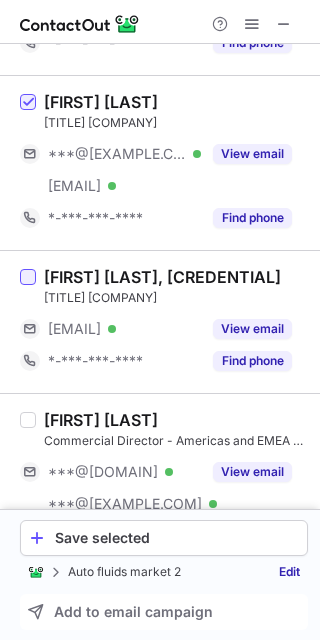 click at bounding box center [28, 277] 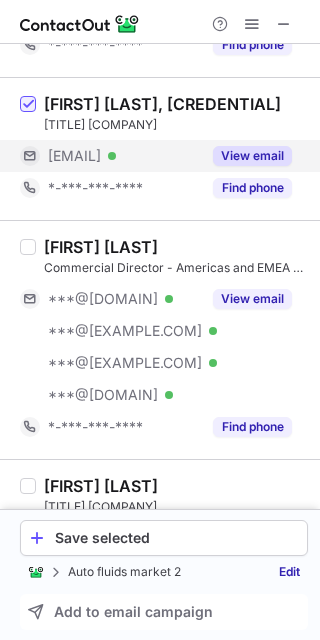 scroll, scrollTop: 385, scrollLeft: 0, axis: vertical 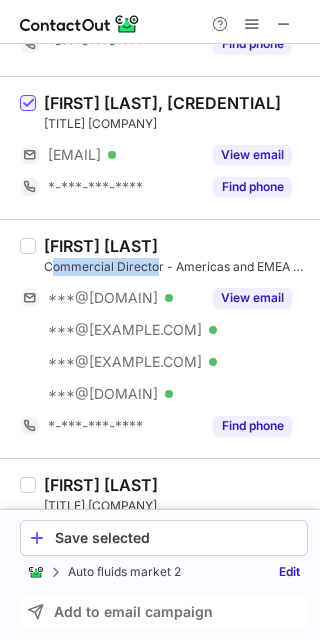 drag, startPoint x: 50, startPoint y: 268, endPoint x: 157, endPoint y: 266, distance: 107.01869 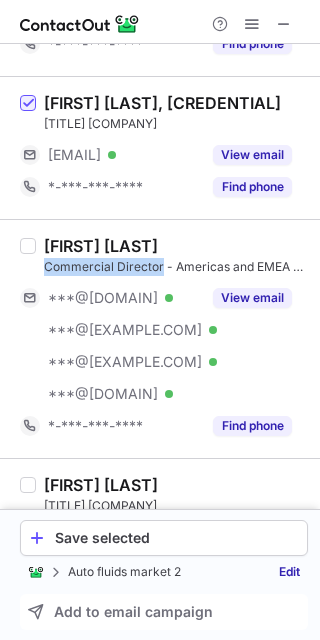 drag, startPoint x: 157, startPoint y: 266, endPoint x: 43, endPoint y: 266, distance: 114 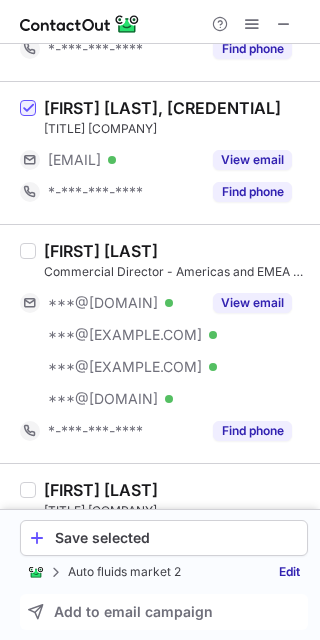 scroll, scrollTop: 381, scrollLeft: 0, axis: vertical 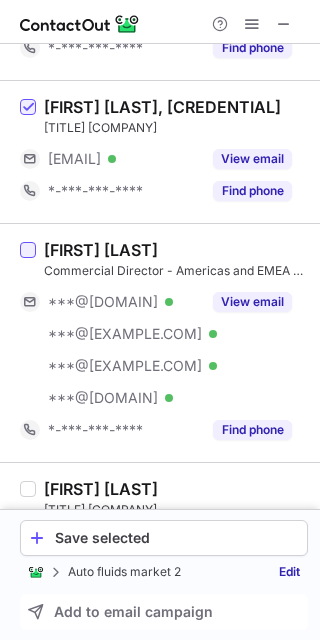 click at bounding box center (28, 250) 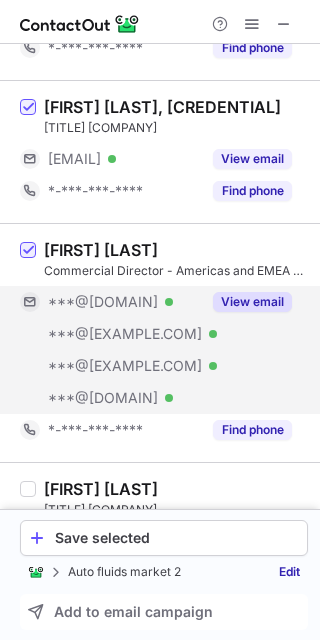 scroll, scrollTop: 657, scrollLeft: 0, axis: vertical 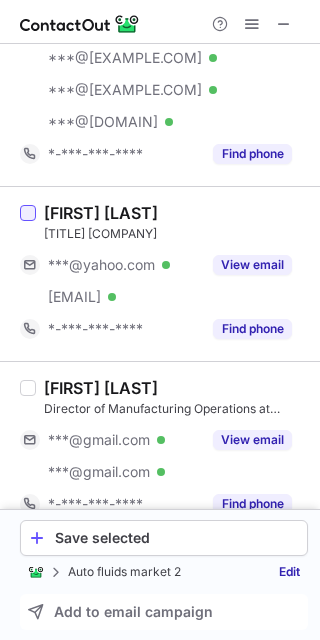 click at bounding box center [28, 213] 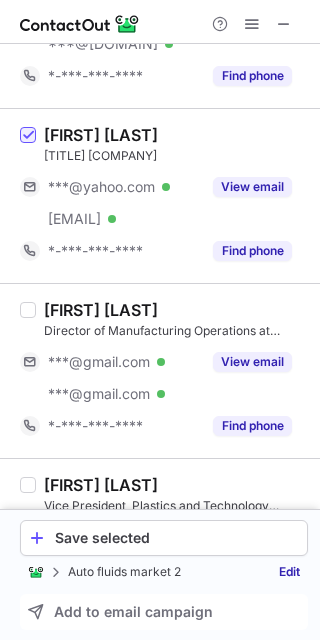 scroll, scrollTop: 793, scrollLeft: 0, axis: vertical 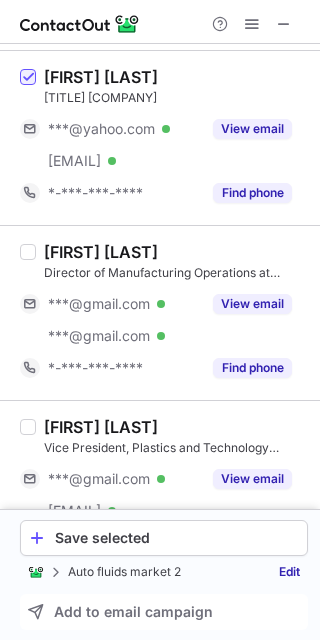 click on "Steven Clark Director of Manufacturing Operations at Eastman ***@gmail.com Verified ***@gmail.com Verified View email *-***-***-**** Find phone" at bounding box center (160, 312) 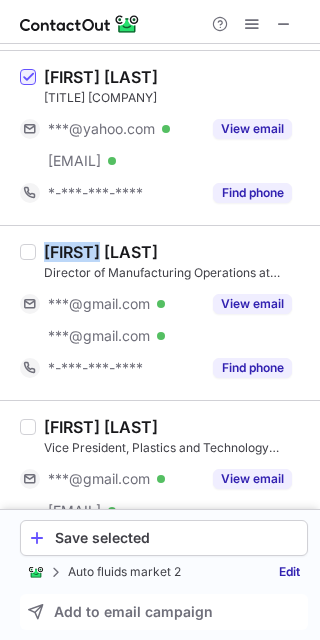 click on "Steven Clark Director of Manufacturing Operations at Eastman ***@gmail.com Verified ***@gmail.com Verified View email *-***-***-**** Find phone" at bounding box center [160, 312] 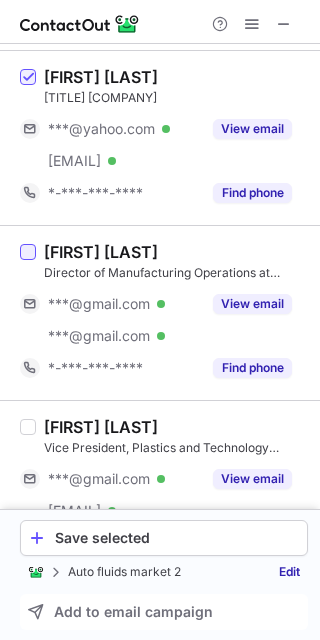 click at bounding box center (28, 252) 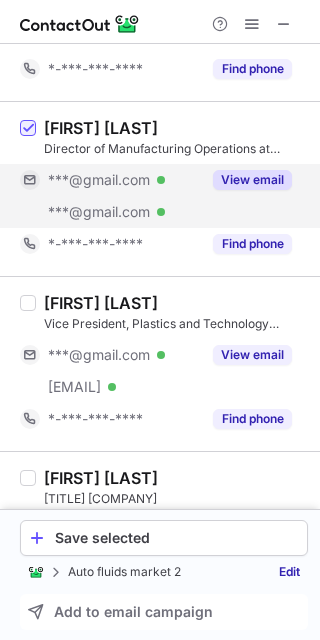scroll, scrollTop: 927, scrollLeft: 0, axis: vertical 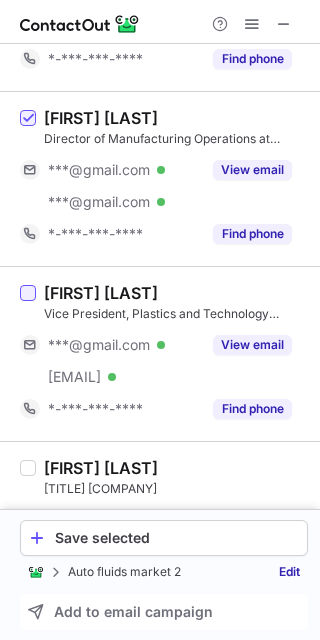 click at bounding box center [28, 293] 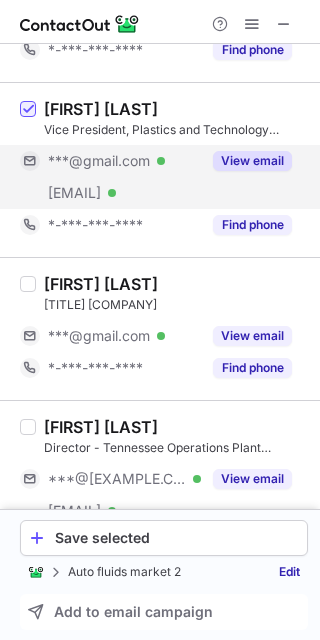 scroll, scrollTop: 1116, scrollLeft: 0, axis: vertical 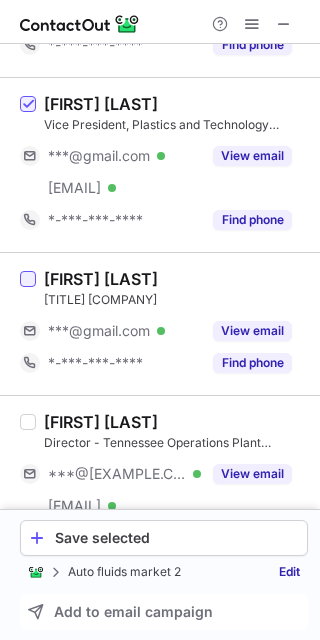 click at bounding box center [28, 279] 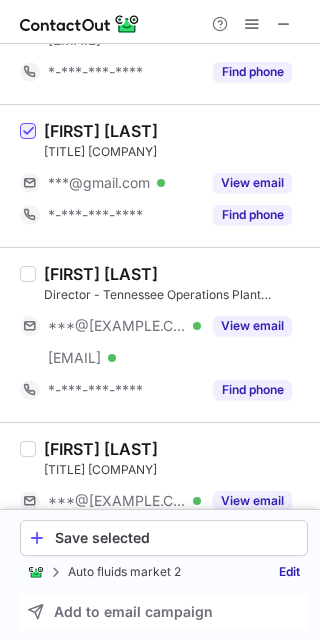 scroll, scrollTop: 1265, scrollLeft: 0, axis: vertical 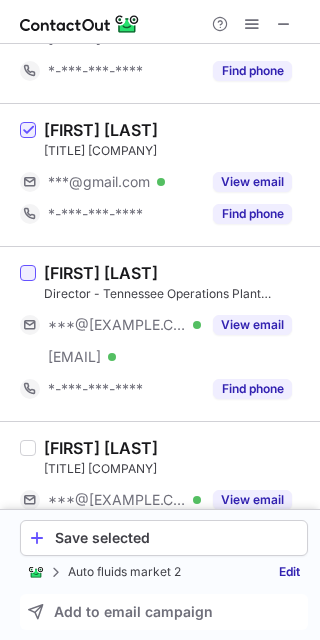 click at bounding box center [28, 273] 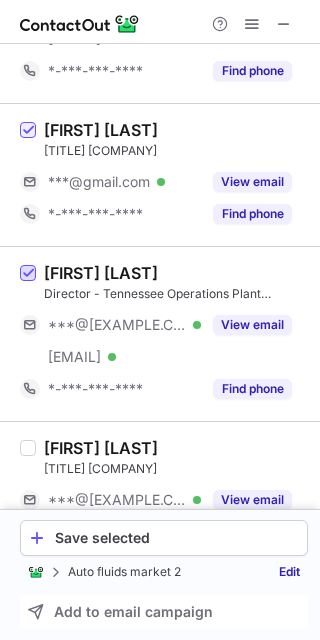 click at bounding box center [28, 274] 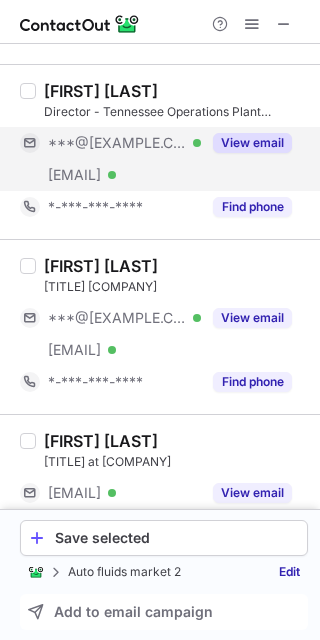 scroll, scrollTop: 1448, scrollLeft: 0, axis: vertical 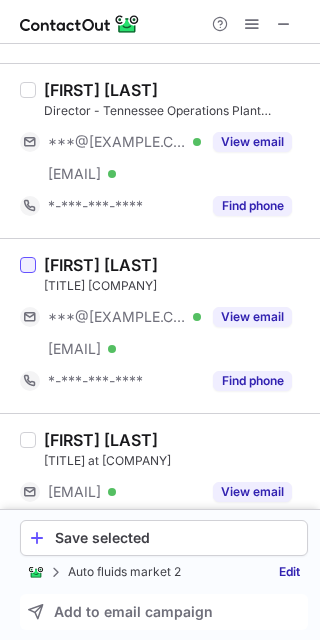 click at bounding box center (28, 265) 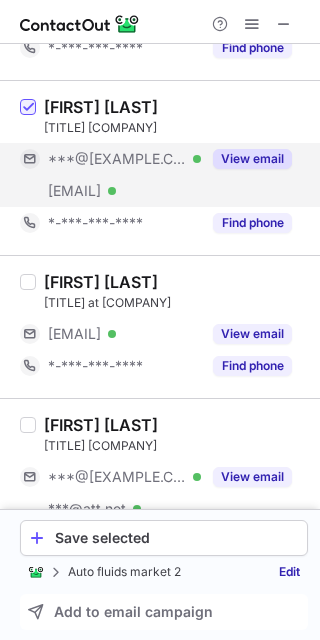 scroll, scrollTop: 1607, scrollLeft: 0, axis: vertical 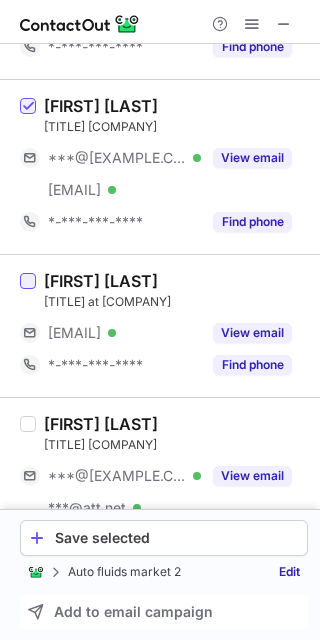 click at bounding box center (28, 281) 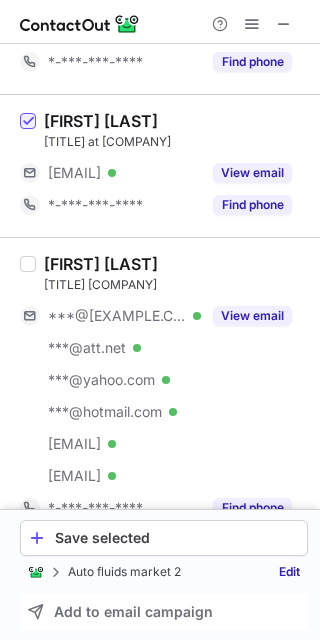 scroll, scrollTop: 1768, scrollLeft: 0, axis: vertical 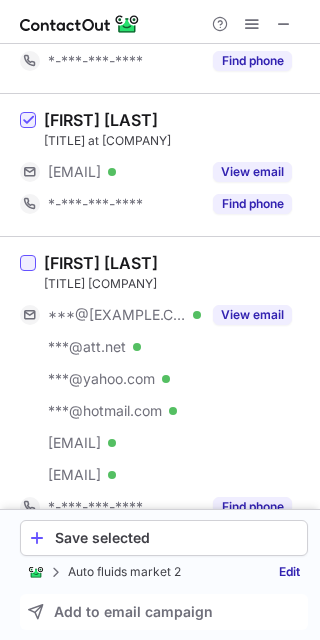 click at bounding box center (28, 263) 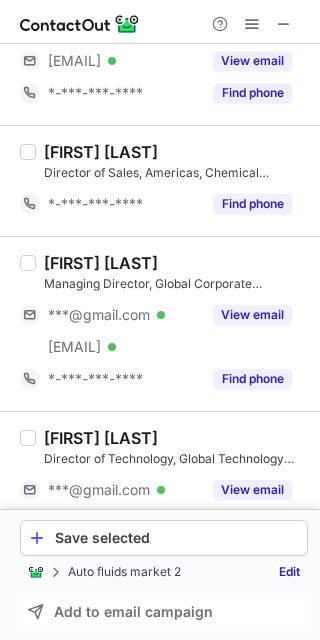 scroll, scrollTop: 2500, scrollLeft: 0, axis: vertical 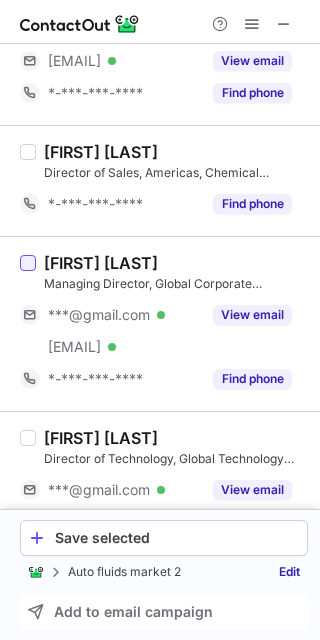 click at bounding box center [28, 263] 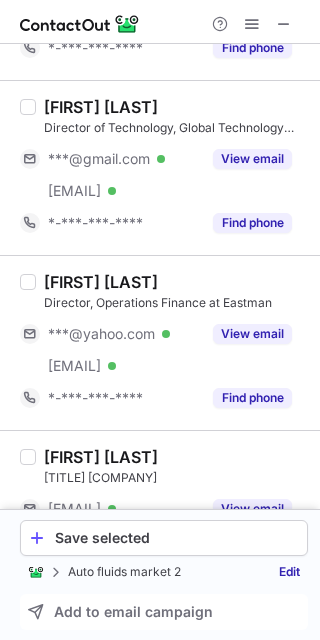 scroll, scrollTop: 2833, scrollLeft: 0, axis: vertical 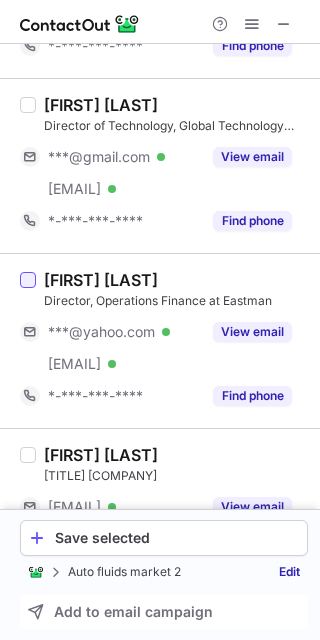 click at bounding box center (28, 280) 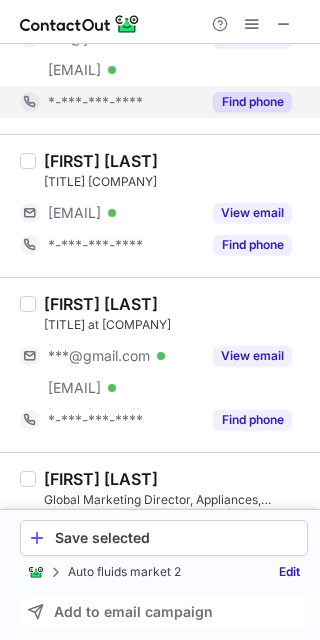 scroll, scrollTop: 3128, scrollLeft: 0, axis: vertical 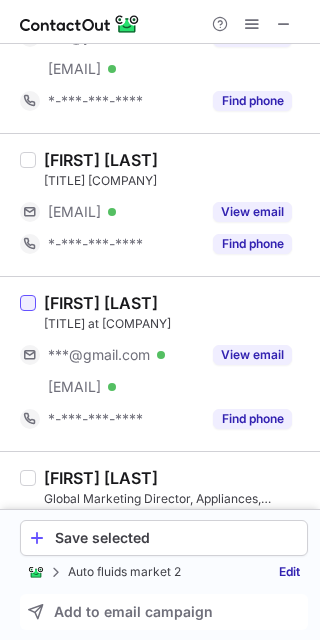 click at bounding box center (28, 303) 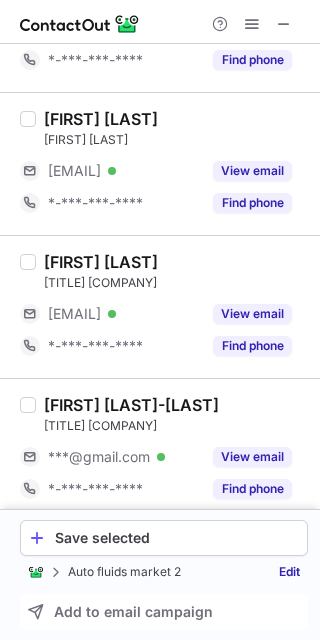 scroll, scrollTop: 3817, scrollLeft: 0, axis: vertical 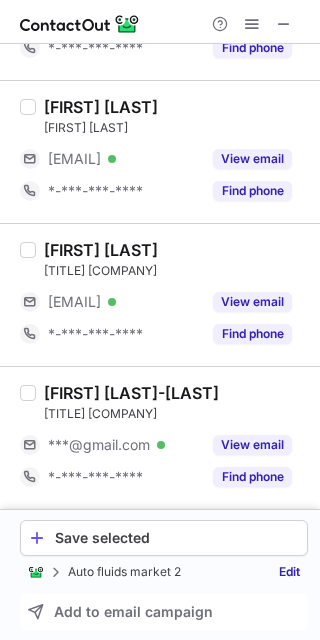 click on "Thuy Vi Quach-Braig Global Marketing Director, Care Solutions at Eastman ***@gmail.com Verified View email *-***-***-**** Find phone" at bounding box center (172, 438) 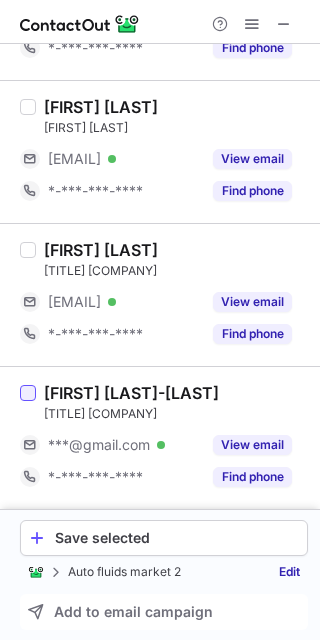 click at bounding box center (28, 393) 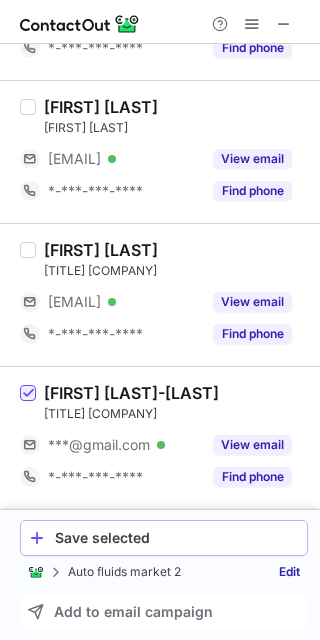click on "Save selected" at bounding box center (177, 538) 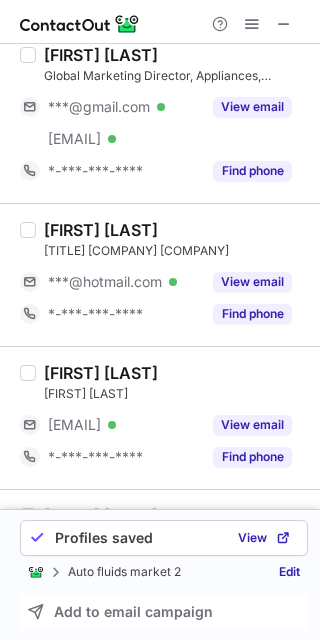 scroll, scrollTop: 3543, scrollLeft: 0, axis: vertical 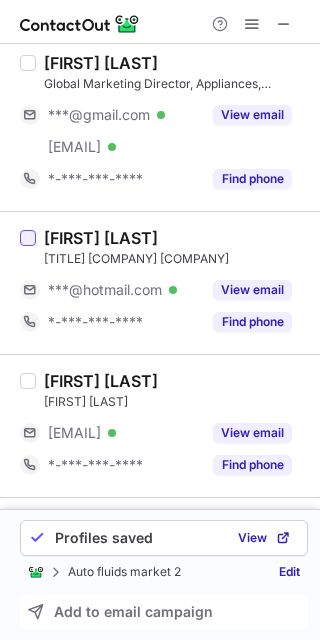 click at bounding box center (28, 238) 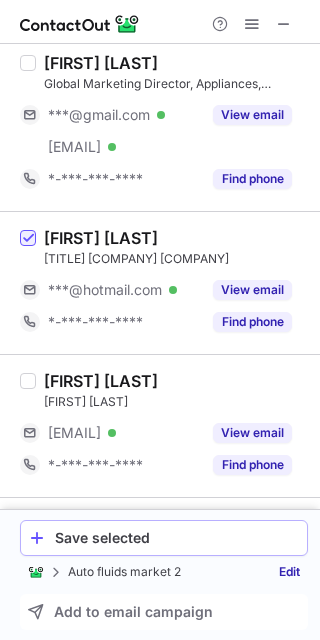 click on "Save selected" at bounding box center [177, 538] 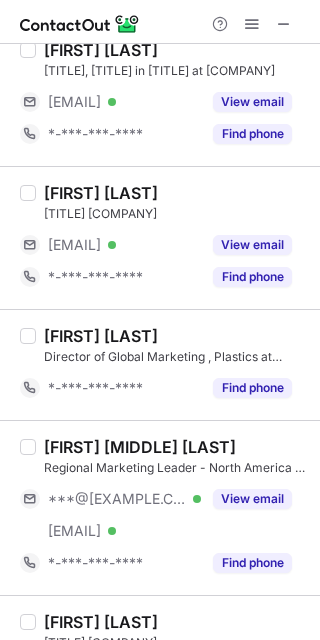 scroll, scrollTop: 57, scrollLeft: 0, axis: vertical 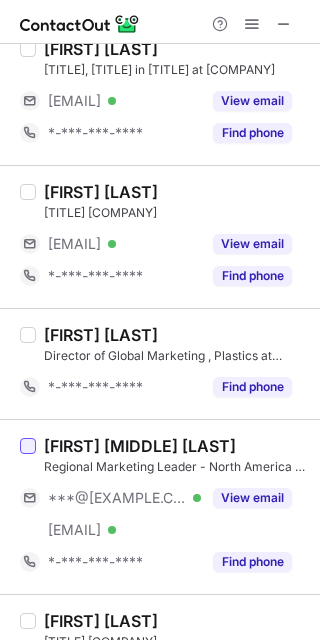 click at bounding box center [28, 446] 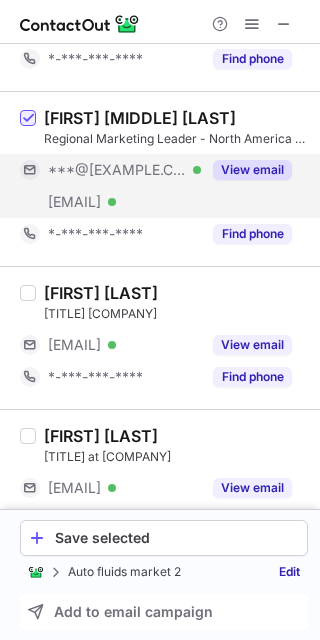 scroll, scrollTop: 428, scrollLeft: 0, axis: vertical 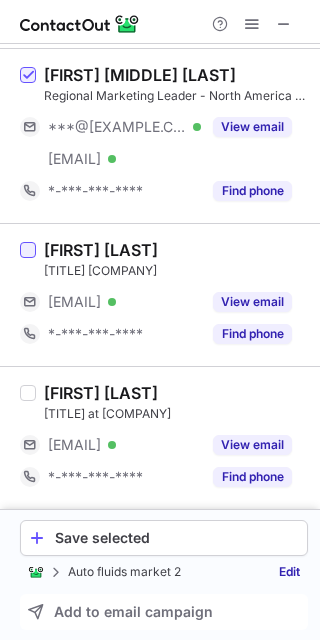 click at bounding box center [28, 250] 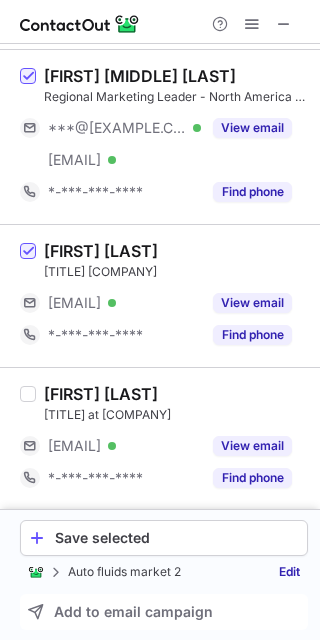 scroll, scrollTop: 428, scrollLeft: 0, axis: vertical 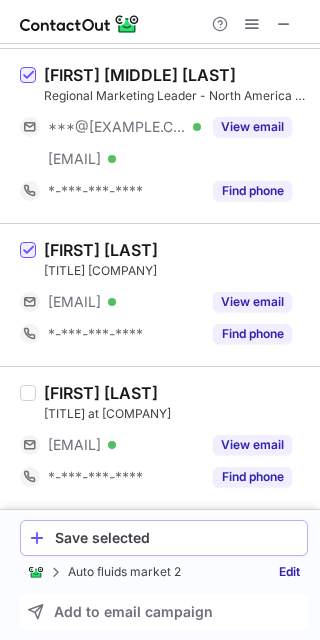 click on "Save selected" at bounding box center [164, 538] 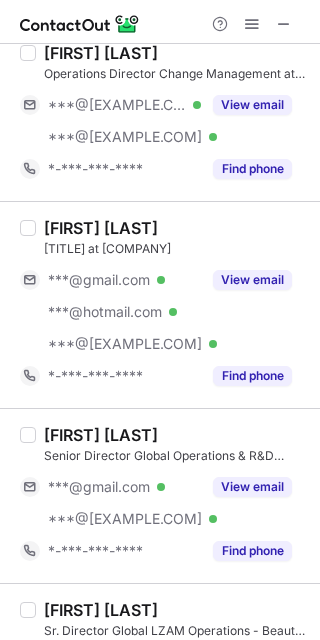 scroll, scrollTop: 0, scrollLeft: 0, axis: both 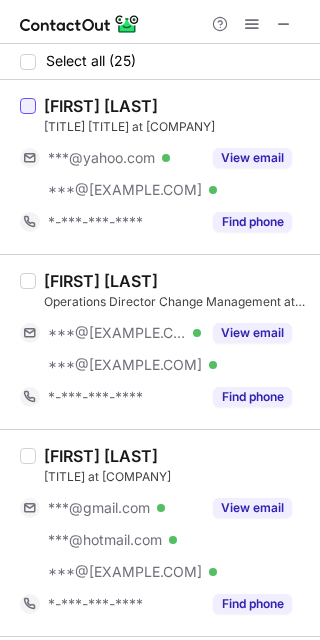 click at bounding box center (28, 106) 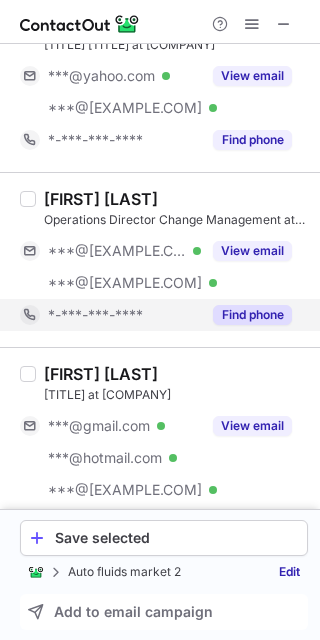 scroll, scrollTop: 91, scrollLeft: 0, axis: vertical 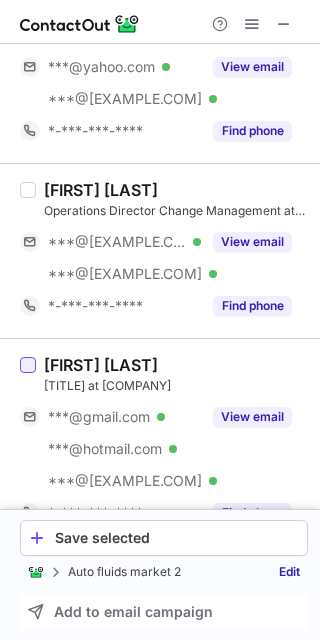 click at bounding box center [28, 365] 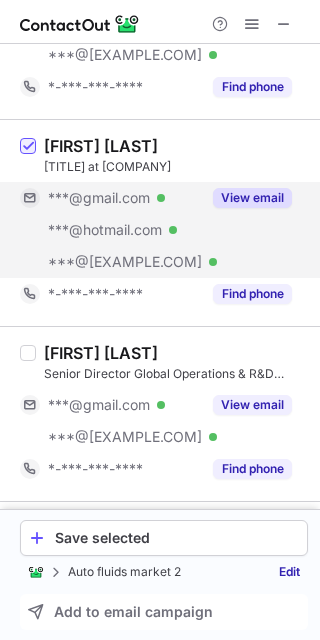 scroll, scrollTop: 313, scrollLeft: 0, axis: vertical 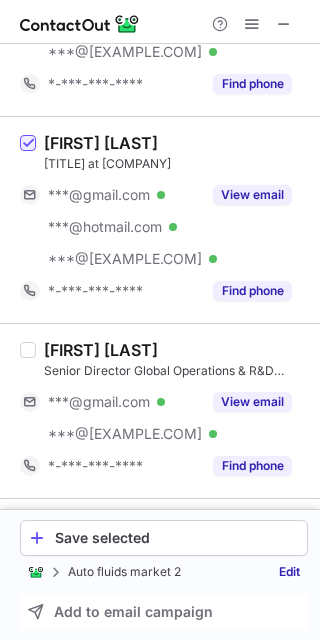 click on "Joshua Singh Senior Director Global Operations & R&D Technology | Medical Devices at The Lubrizol Corporation ***@gmail.com Verified ***@lubrizol.com Verified View email *-***-***-**** Find phone" at bounding box center (172, 411) 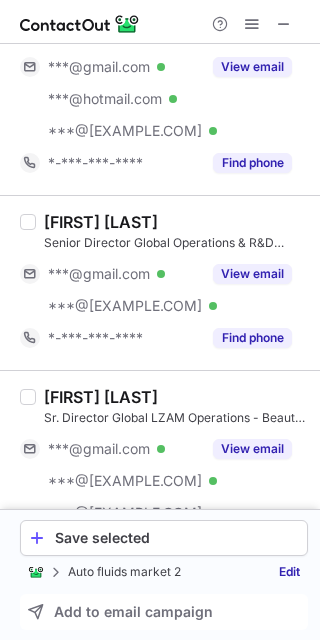 scroll, scrollTop: 442, scrollLeft: 0, axis: vertical 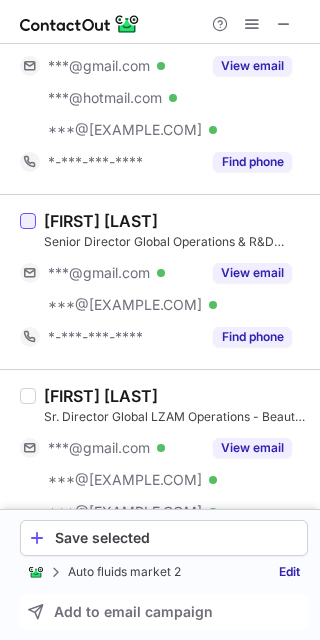 click at bounding box center [28, 221] 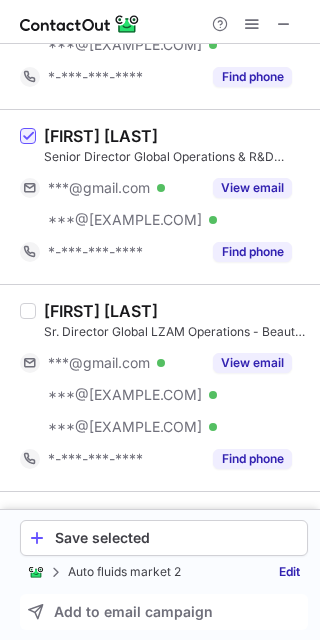 scroll, scrollTop: 528, scrollLeft: 0, axis: vertical 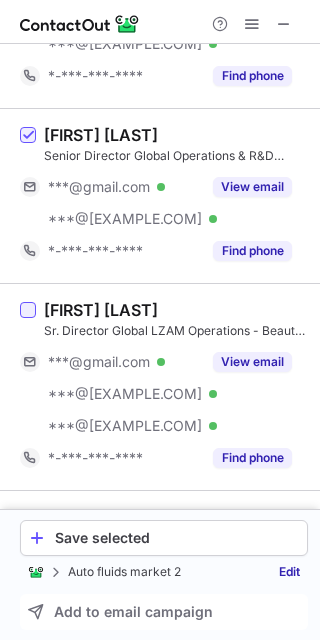 click at bounding box center [28, 310] 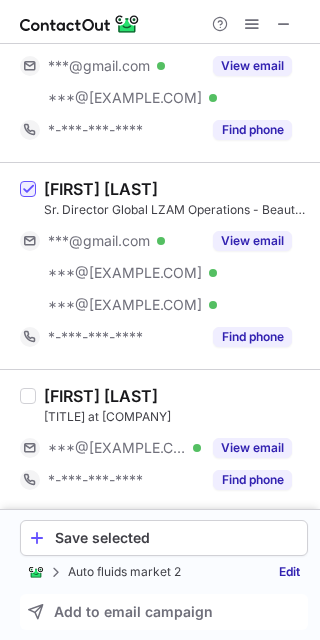 scroll, scrollTop: 719, scrollLeft: 0, axis: vertical 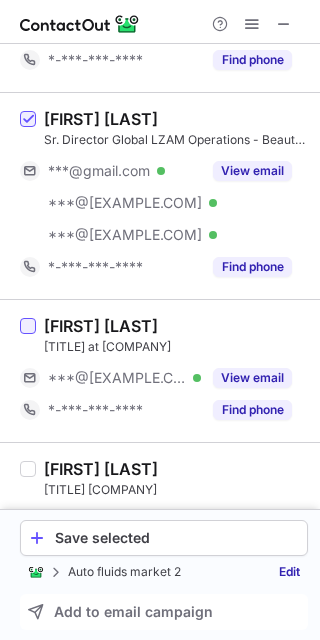 click at bounding box center [28, 326] 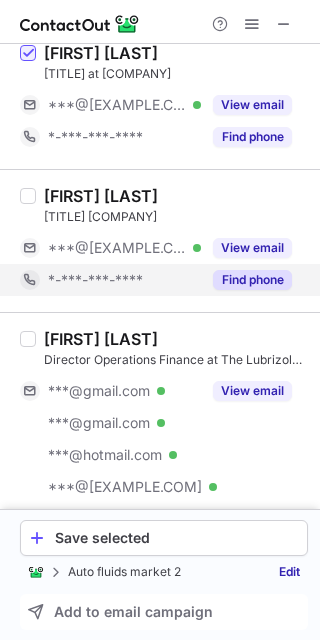scroll, scrollTop: 1052, scrollLeft: 0, axis: vertical 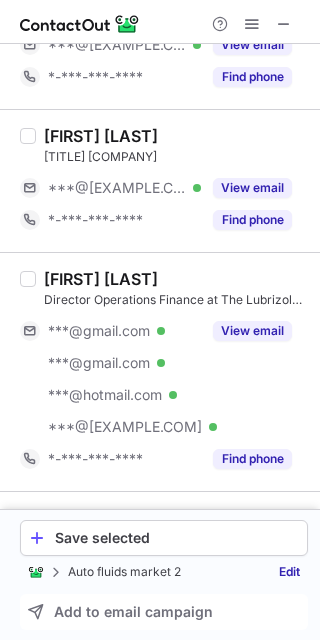 click on "Andrew Modic Director Operations Finance at The Lubrizol Corporation ***@gmail.com Verified ***@gmail.com Verified ***@hotmail.com Verified ***@lubrizol.com Verified View email *-***-***-**** Find phone" at bounding box center [172, 372] 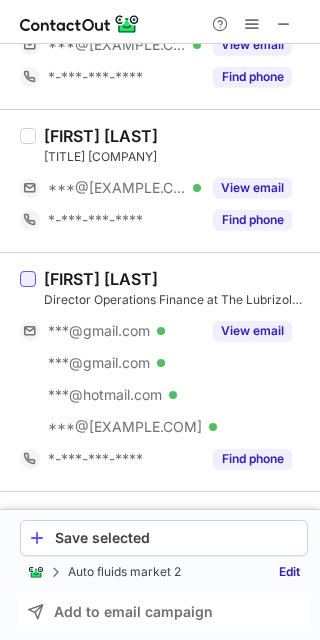 click at bounding box center (28, 279) 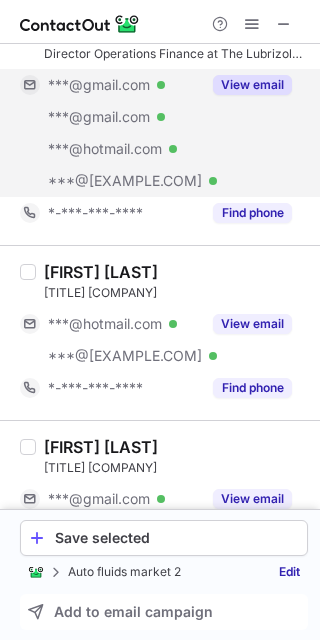 scroll, scrollTop: 1300, scrollLeft: 0, axis: vertical 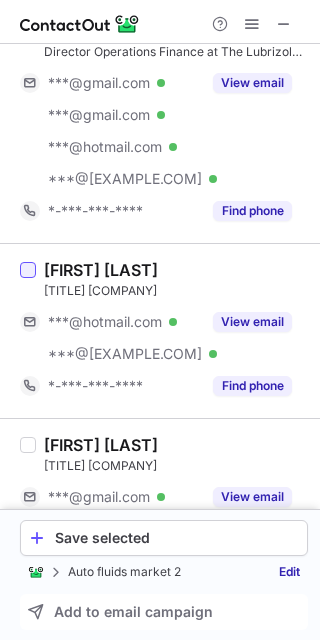 click at bounding box center [28, 270] 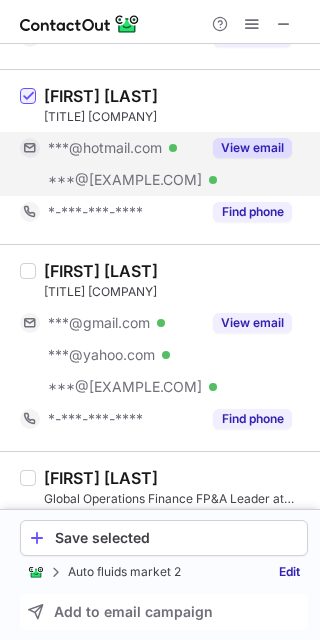 scroll, scrollTop: 1481, scrollLeft: 0, axis: vertical 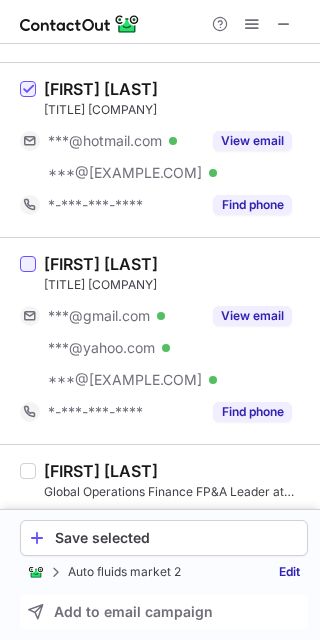 click at bounding box center (28, 264) 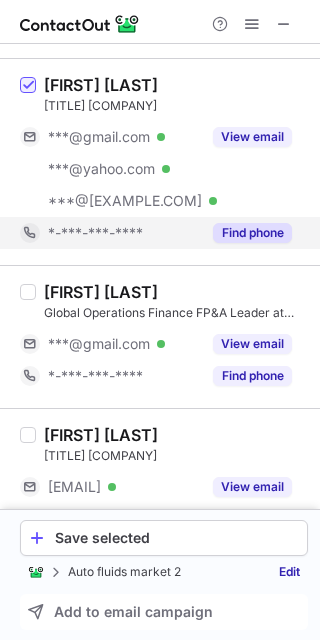 scroll, scrollTop: 1662, scrollLeft: 0, axis: vertical 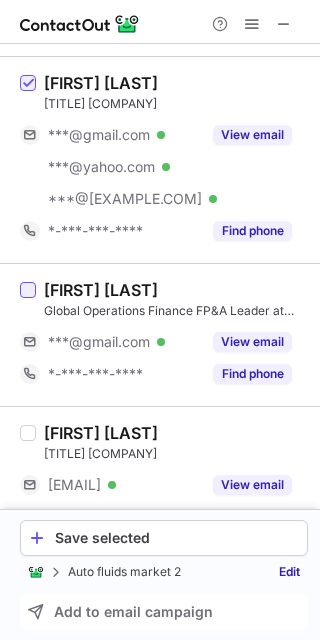 click at bounding box center (28, 290) 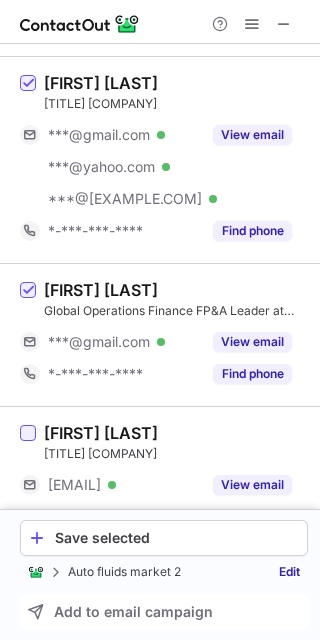 scroll, scrollTop: 1948, scrollLeft: 0, axis: vertical 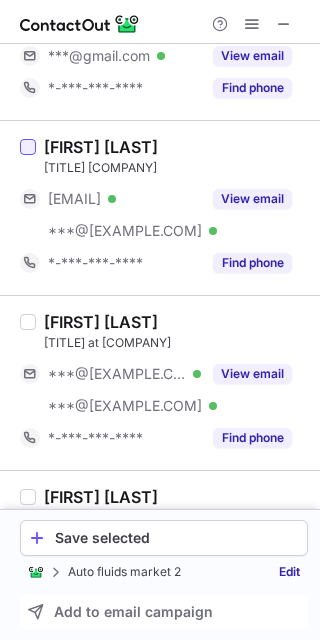 click at bounding box center [28, 147] 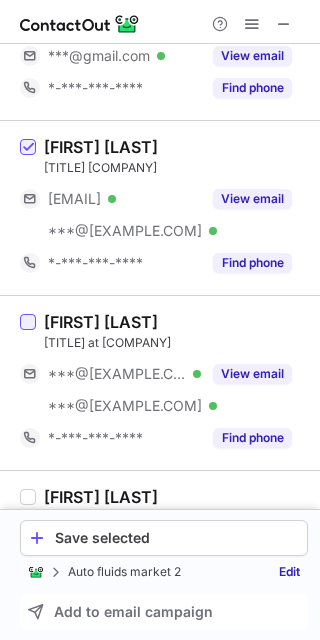 click at bounding box center (28, 322) 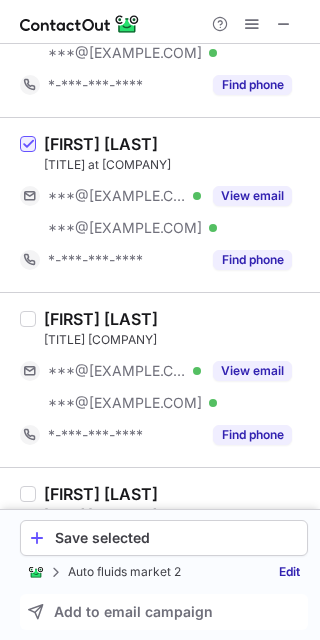 scroll, scrollTop: 2127, scrollLeft: 0, axis: vertical 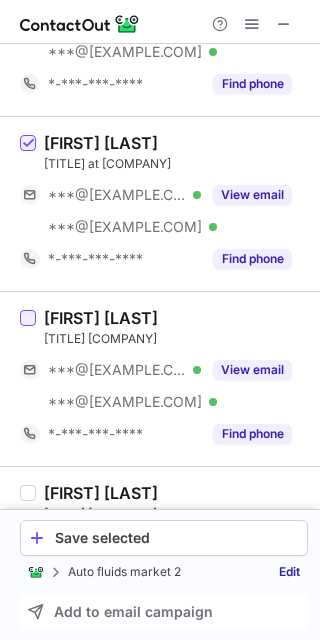 click at bounding box center (28, 318) 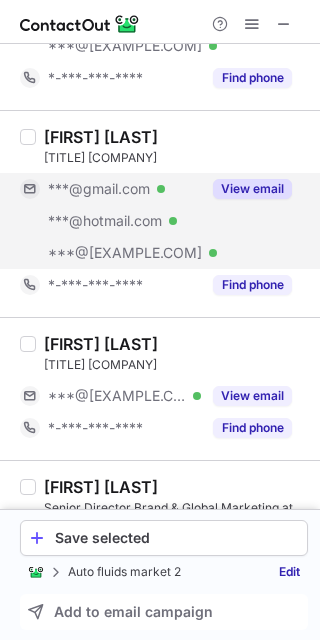 scroll, scrollTop: 2491, scrollLeft: 0, axis: vertical 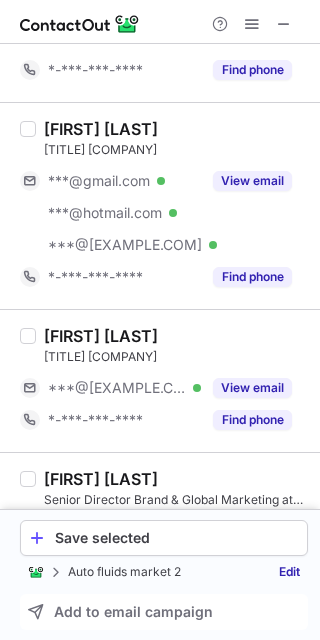 click at bounding box center (28, 381) 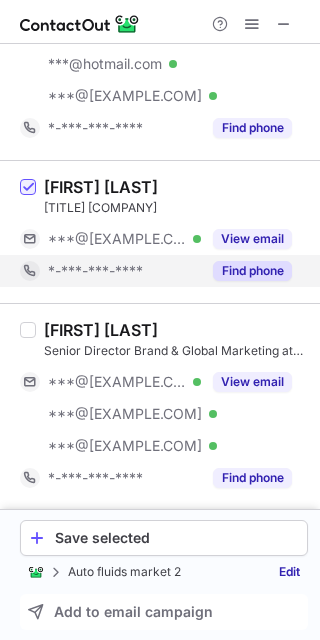 scroll, scrollTop: 2642, scrollLeft: 0, axis: vertical 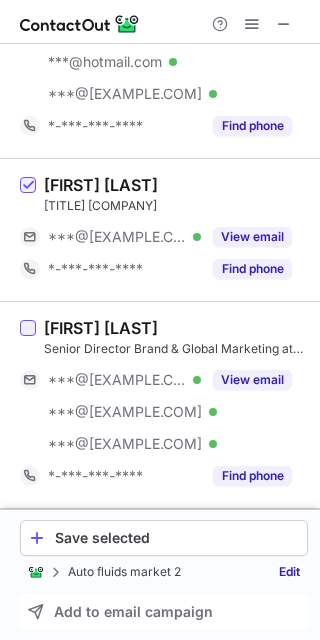 click at bounding box center (28, 328) 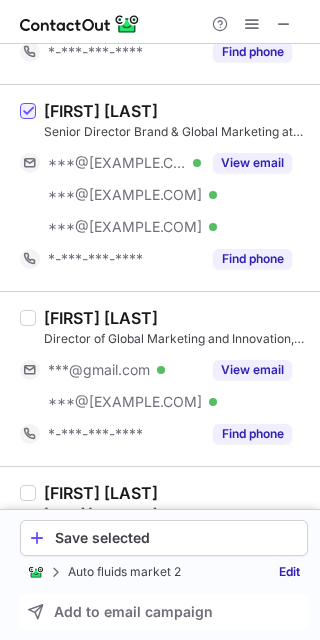 scroll, scrollTop: 2860, scrollLeft: 0, axis: vertical 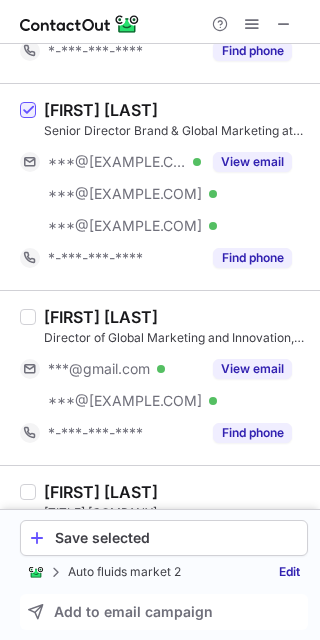 click on "Director of Global Marketing and Innovation, Performance Coatings at The Lubrizol Corporation" at bounding box center [176, 338] 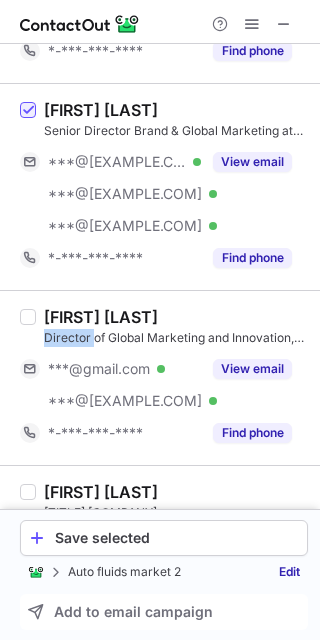 click on "Director of Global Marketing and Innovation, Performance Coatings at The Lubrizol Corporation" at bounding box center [176, 338] 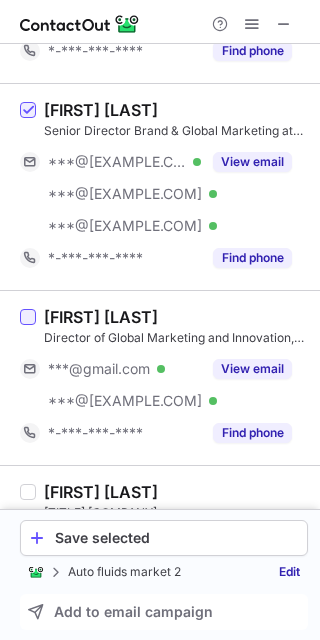 click at bounding box center (28, 317) 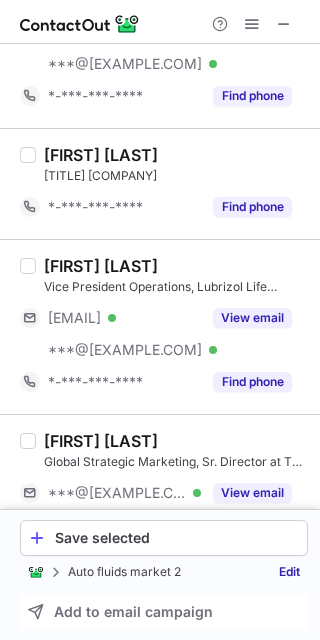 scroll, scrollTop: 3374, scrollLeft: 0, axis: vertical 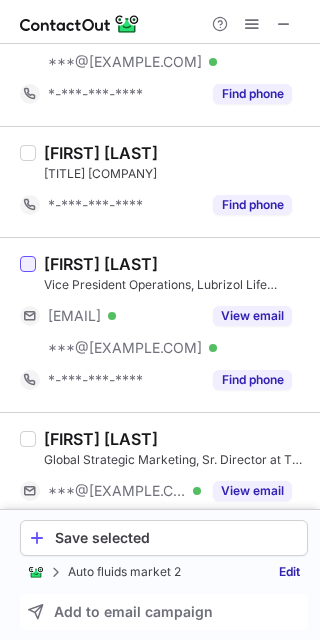 click at bounding box center (28, 264) 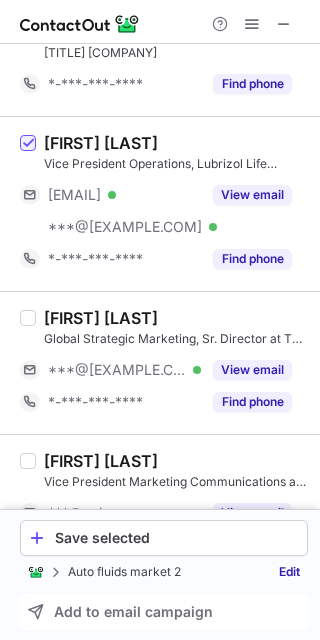 scroll, scrollTop: 3498, scrollLeft: 0, axis: vertical 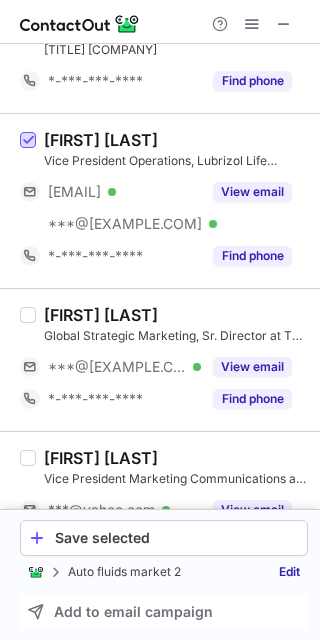 click at bounding box center (28, 141) 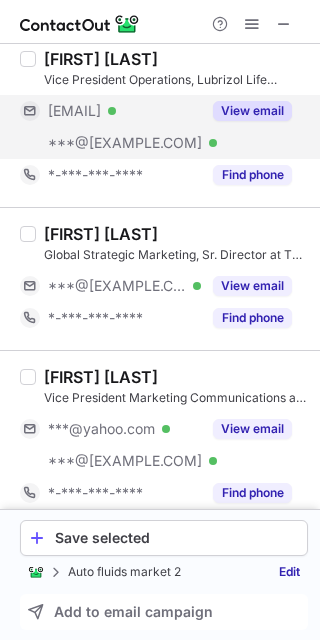 scroll, scrollTop: 3578, scrollLeft: 0, axis: vertical 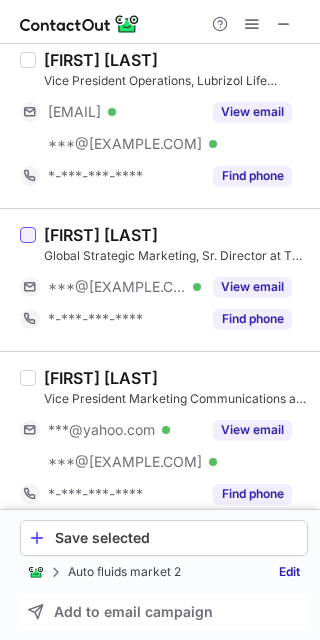 click at bounding box center [28, 235] 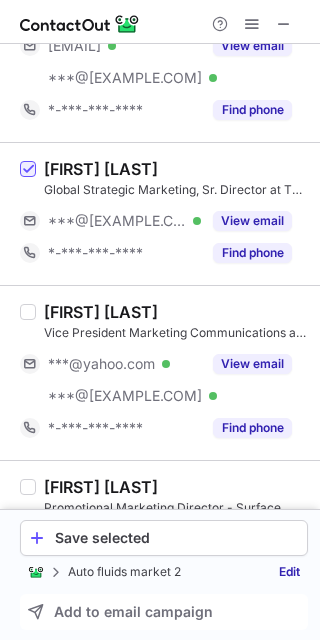 scroll, scrollTop: 3645, scrollLeft: 0, axis: vertical 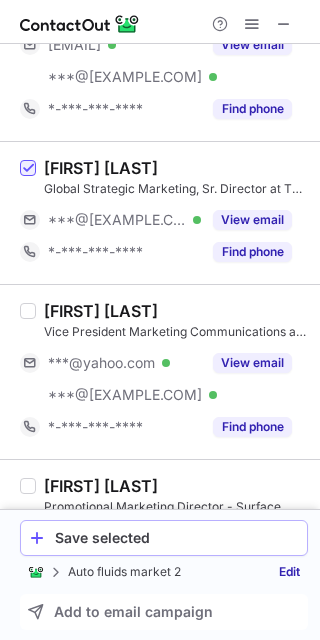 click on "Save selected" at bounding box center (177, 538) 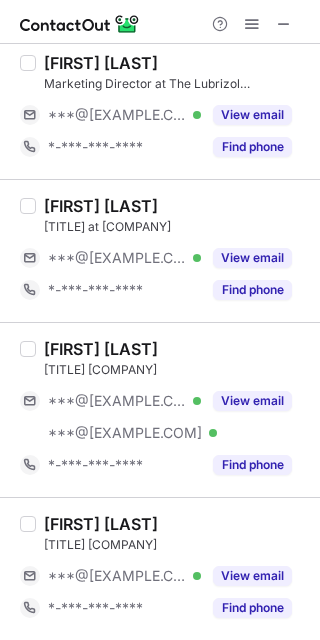scroll, scrollTop: 0, scrollLeft: 0, axis: both 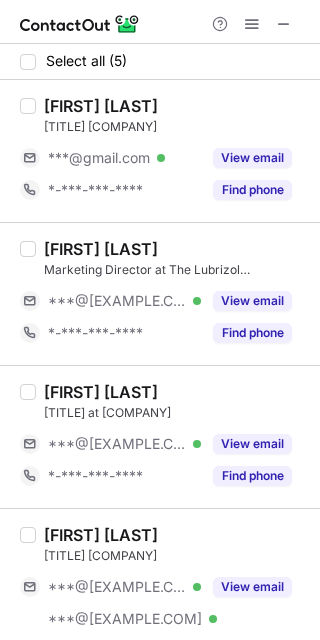 click on "Rich Troyer Promotional Marketing Director - Engineered Materials at The Lubrizol Corporation ***@gmail.com Verified View email *-***-***-**** Find phone" at bounding box center (172, 151) 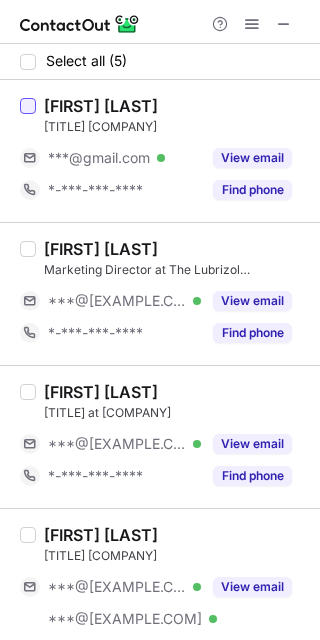 click at bounding box center (28, 106) 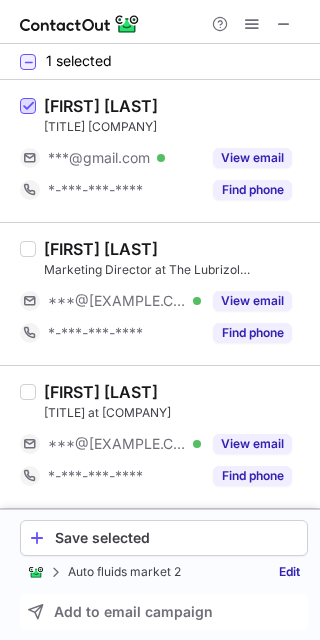 click at bounding box center [28, 107] 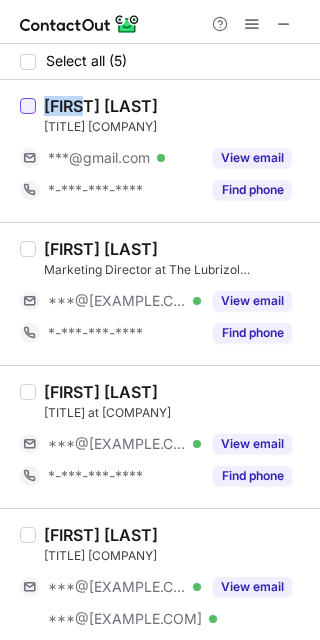 click at bounding box center [28, 106] 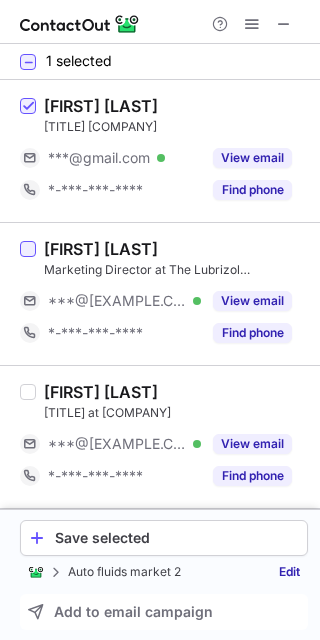 click at bounding box center [28, 249] 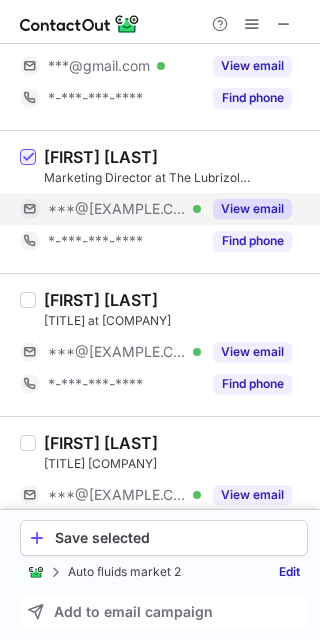 scroll, scrollTop: 94, scrollLeft: 0, axis: vertical 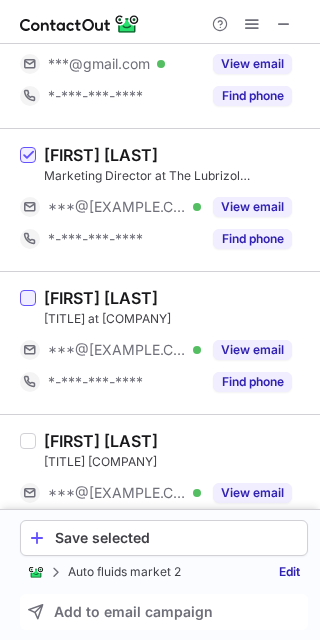 click at bounding box center [28, 298] 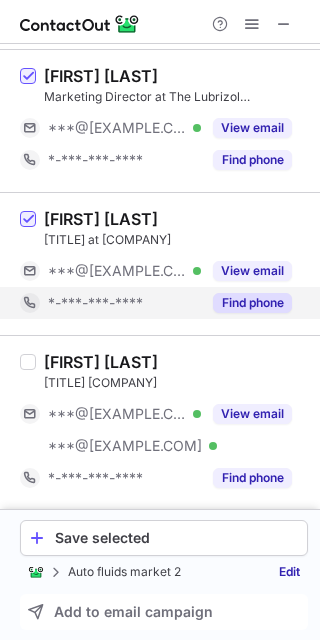 scroll, scrollTop: 197, scrollLeft: 0, axis: vertical 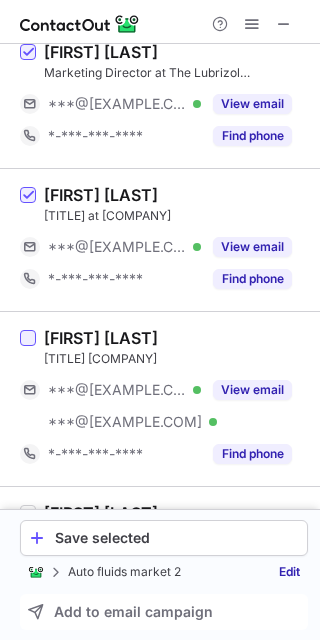 click at bounding box center [28, 338] 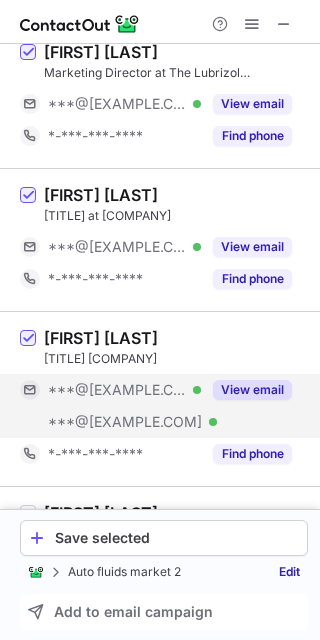 scroll, scrollTop: 317, scrollLeft: 0, axis: vertical 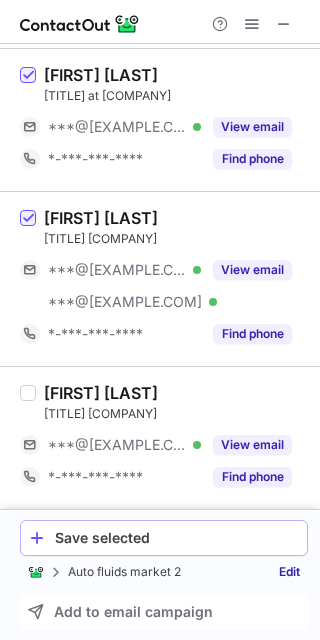 click on "Save selected" at bounding box center (177, 538) 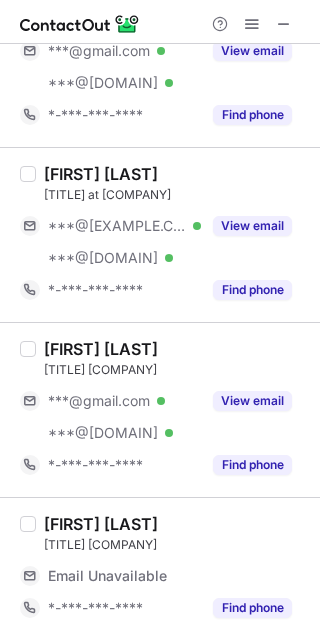scroll, scrollTop: 0, scrollLeft: 0, axis: both 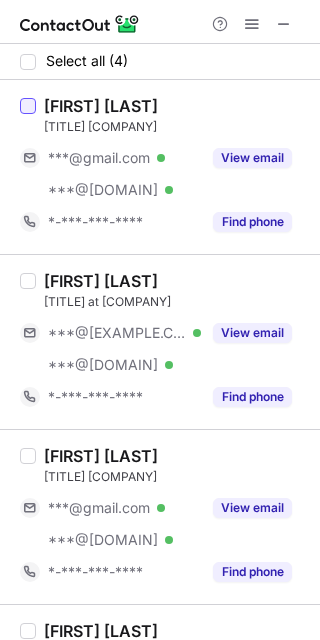 click at bounding box center (28, 106) 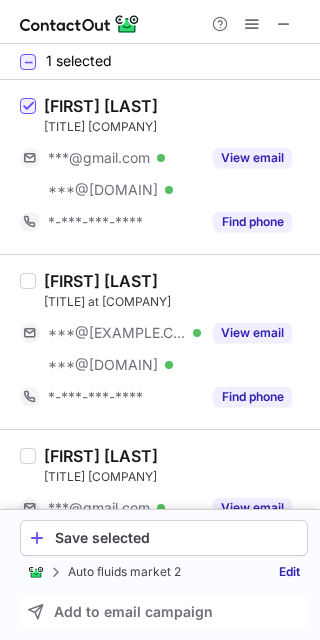 click at bounding box center [28, 342] 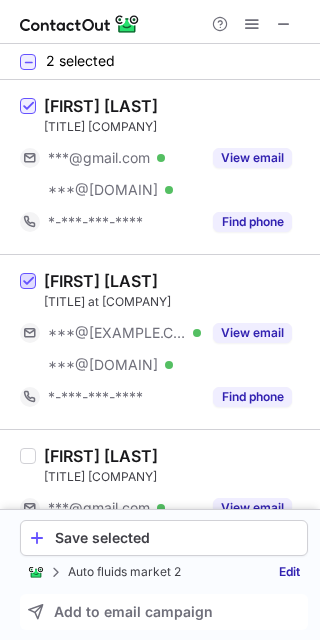 click at bounding box center (28, 282) 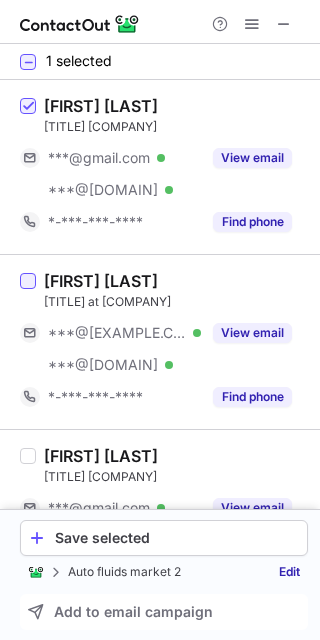 click at bounding box center [28, 281] 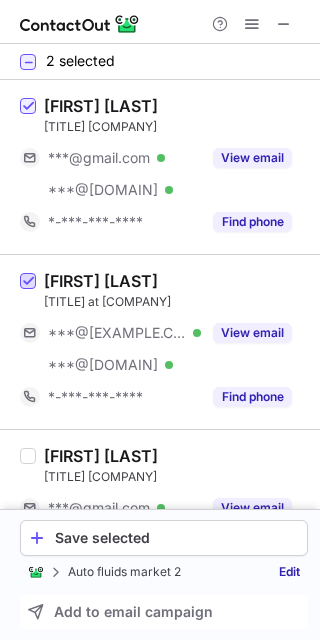 click at bounding box center [28, 282] 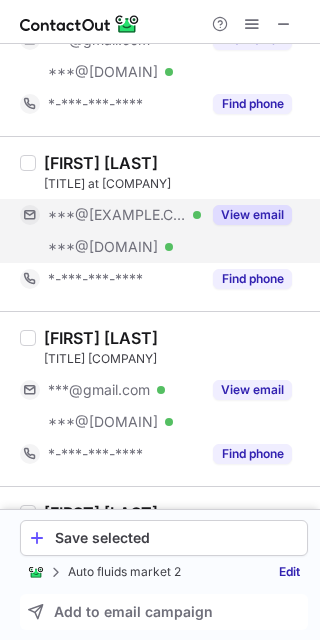 scroll, scrollTop: 142, scrollLeft: 0, axis: vertical 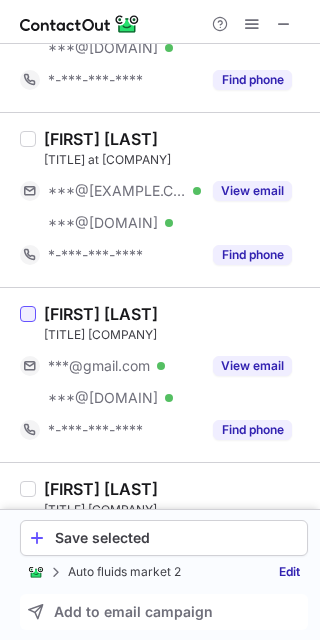click at bounding box center (28, 314) 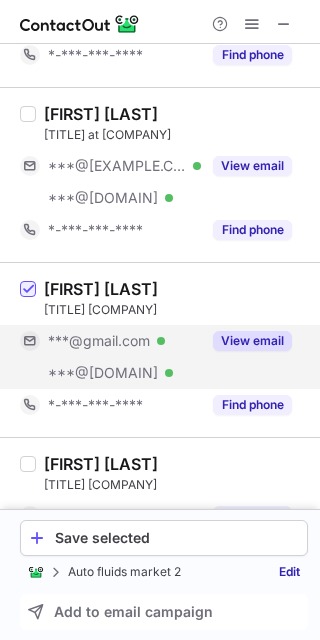 scroll, scrollTop: 206, scrollLeft: 0, axis: vertical 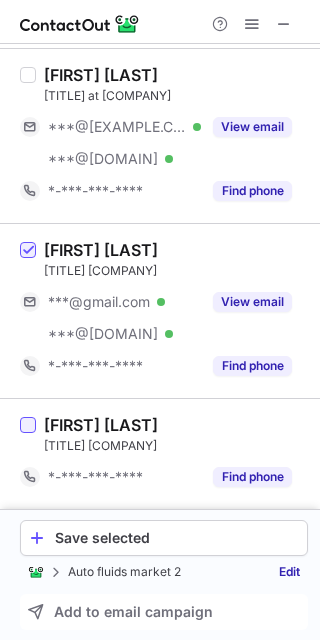 click at bounding box center (28, 425) 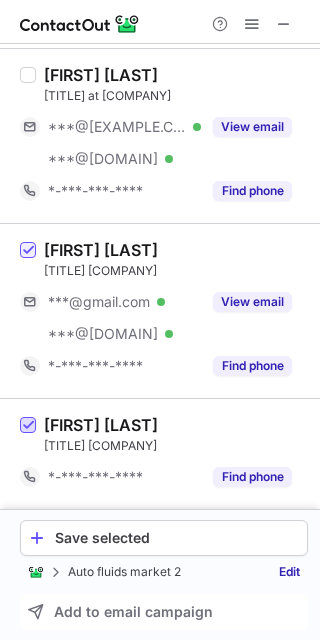 click at bounding box center [28, 426] 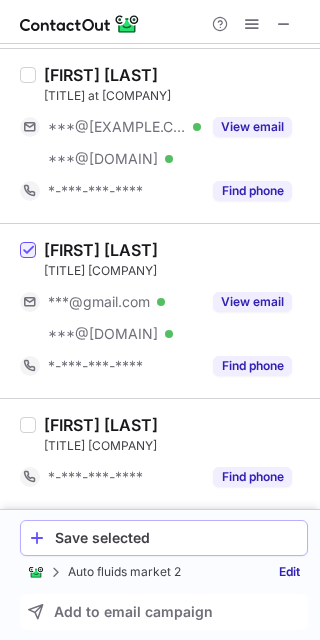 click on "Save selected" at bounding box center (164, 538) 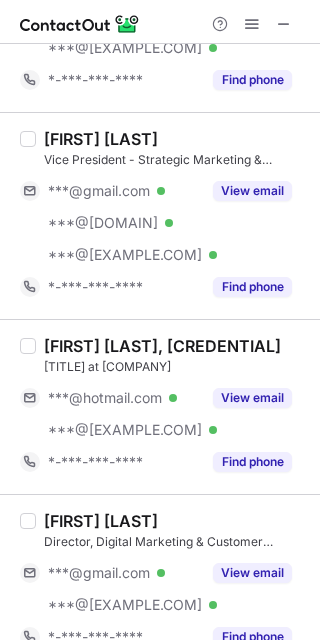 scroll, scrollTop: 0, scrollLeft: 0, axis: both 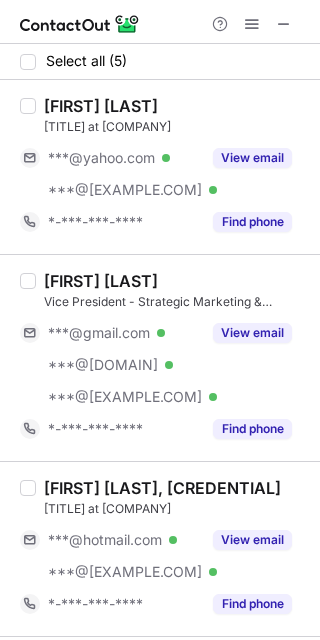 click on "Steven de Waard, MBA" at bounding box center (101, 281) 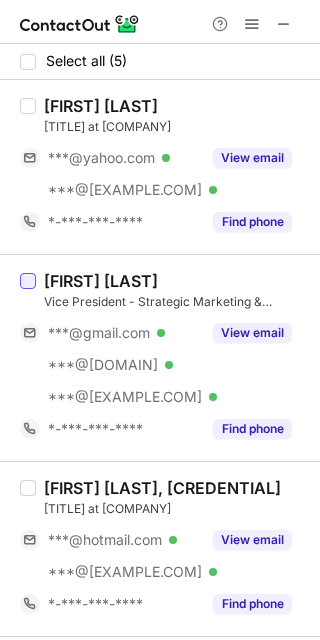 click at bounding box center (28, 281) 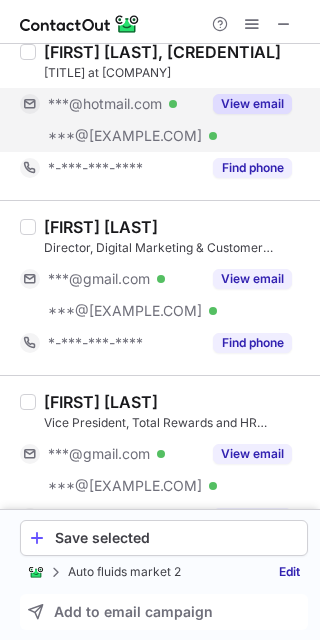 scroll, scrollTop: 438, scrollLeft: 0, axis: vertical 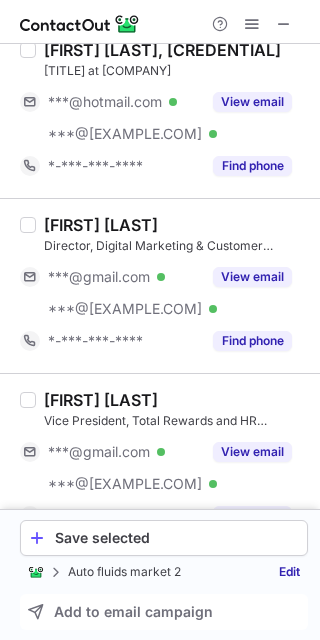 click on "Save selected Auto fluids market 2 Edit Add to email campaign" at bounding box center (160, 574) 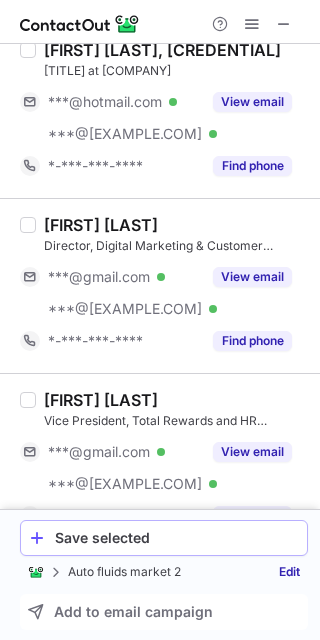 click on "Save selected" at bounding box center (164, 538) 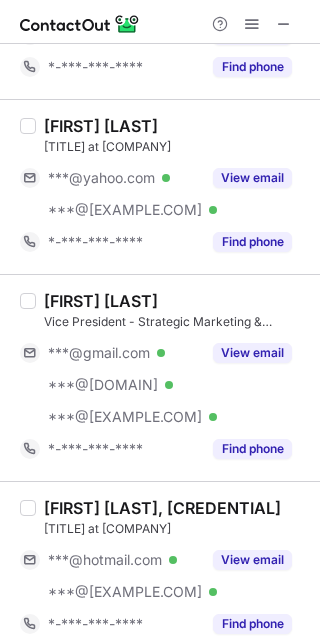 scroll, scrollTop: 0, scrollLeft: 0, axis: both 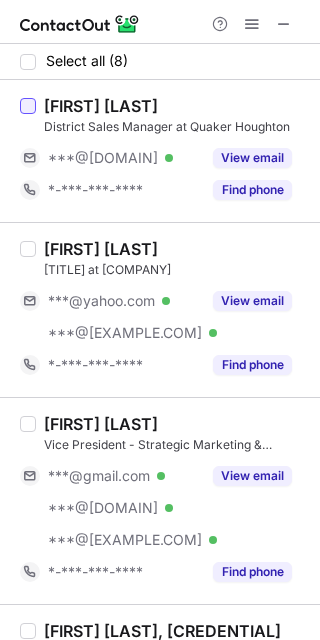 click at bounding box center (28, 106) 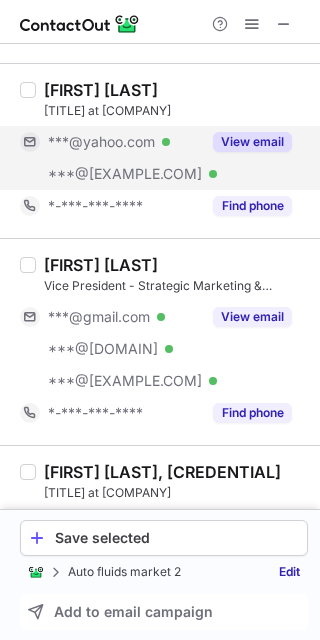 scroll, scrollTop: 160, scrollLeft: 0, axis: vertical 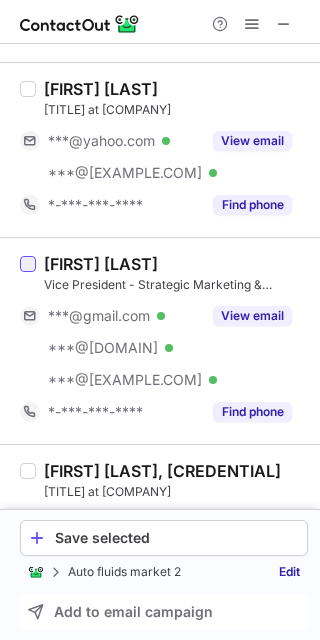 click at bounding box center [28, 264] 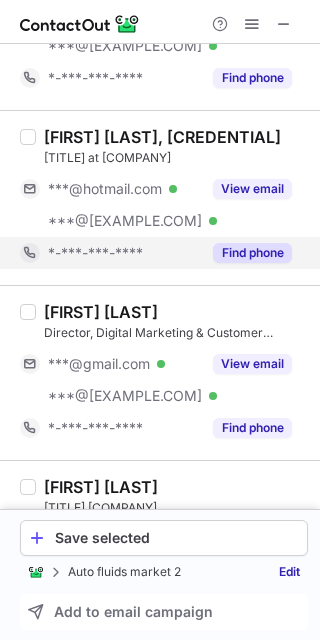 scroll, scrollTop: 495, scrollLeft: 0, axis: vertical 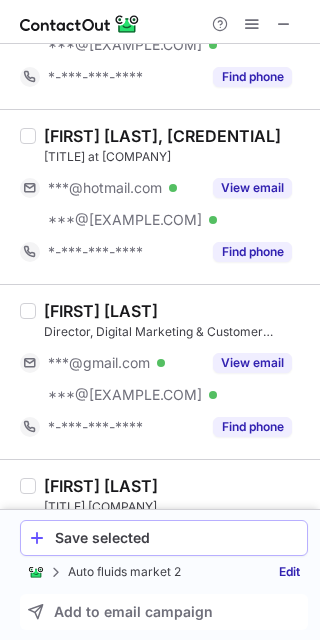 click on "Save selected" at bounding box center [177, 538] 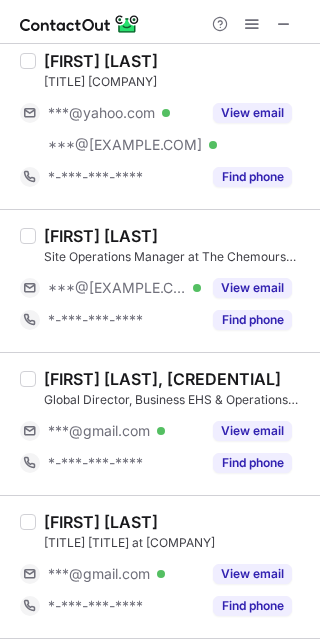 scroll, scrollTop: 0, scrollLeft: 0, axis: both 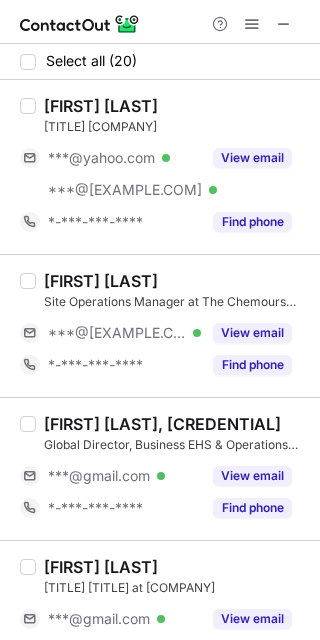 click at bounding box center [28, 326] 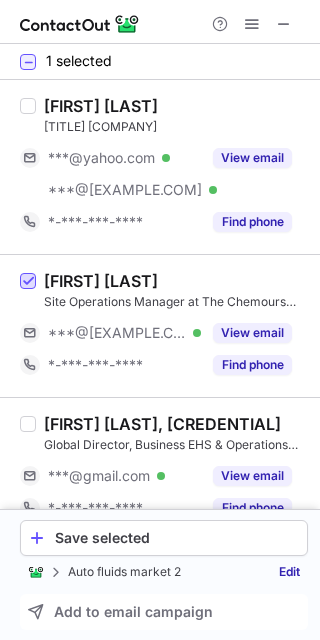 click at bounding box center [28, 282] 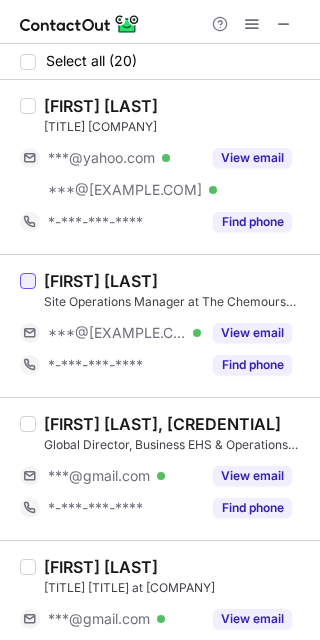 click at bounding box center [28, 281] 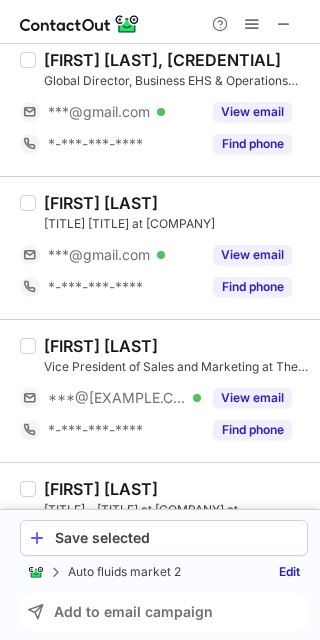 scroll, scrollTop: 400, scrollLeft: 0, axis: vertical 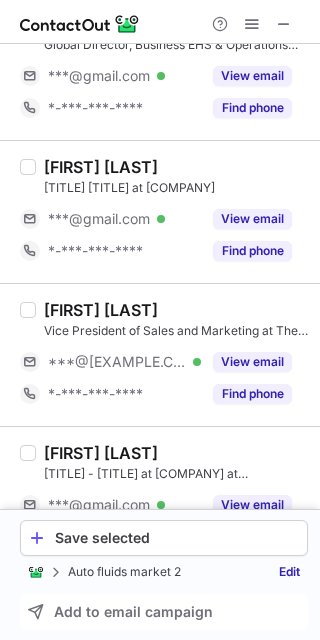 click on "Carlos Verdejo" at bounding box center [101, 310] 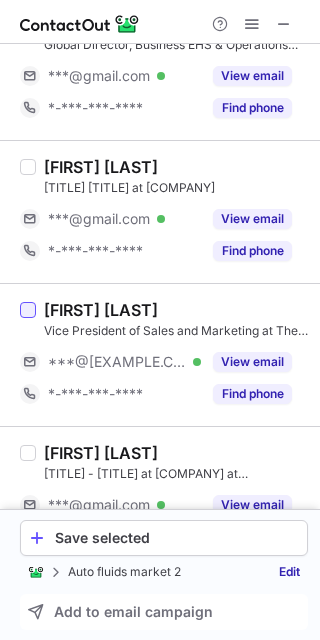 click at bounding box center (28, 310) 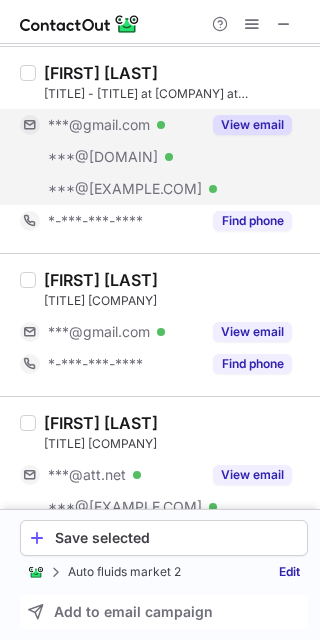 scroll, scrollTop: 800, scrollLeft: 0, axis: vertical 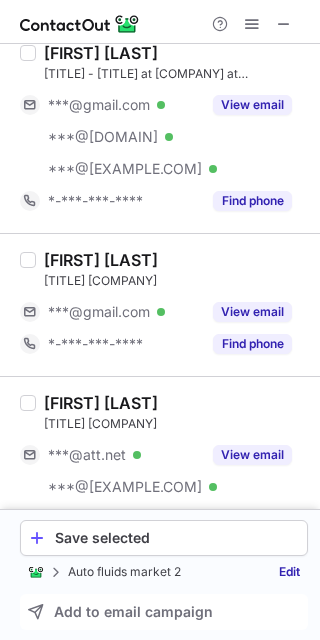 click on "Sean Uhl Senior Director - Operations Sustainability at The Chemours Company ***@gmail.com Verified View email *-***-***-**** Find phone" at bounding box center (160, 304) 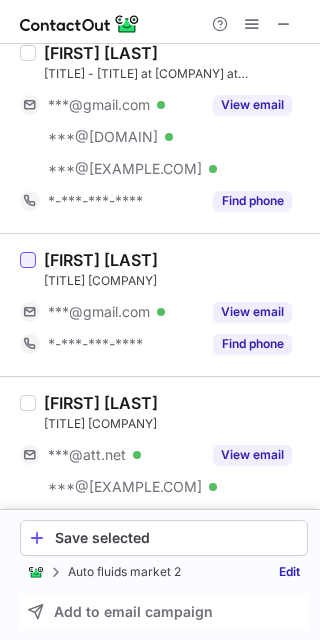 click at bounding box center (28, 260) 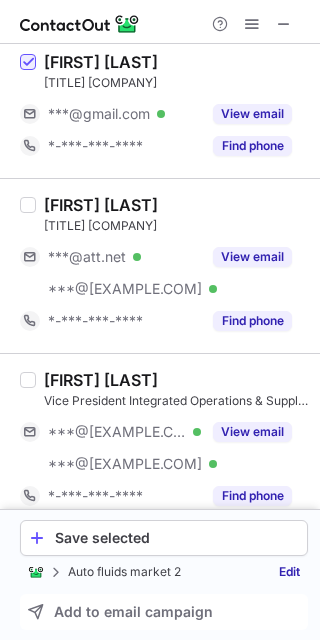 scroll, scrollTop: 1000, scrollLeft: 0, axis: vertical 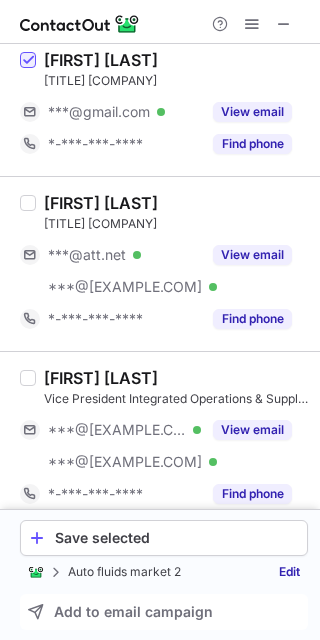 click on "Jason Scott Vice President, Operations, Advanced Performance Materials at The Chemours Company ***@att.net Verified ***@chemours.com Verified View email *-***-***-**** Find phone" at bounding box center (172, 264) 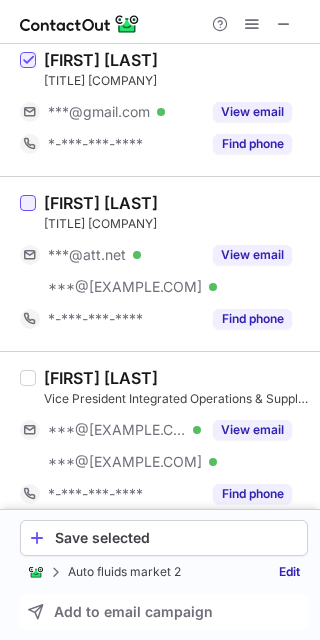 click at bounding box center (28, 203) 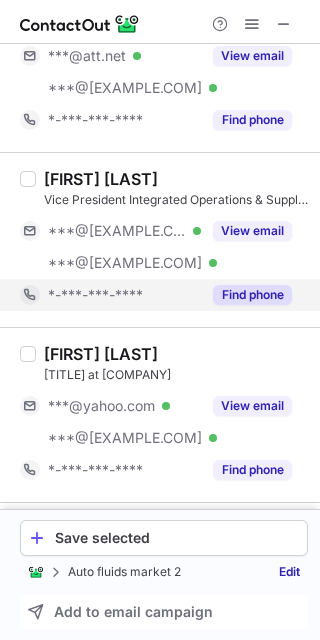 scroll, scrollTop: 1200, scrollLeft: 0, axis: vertical 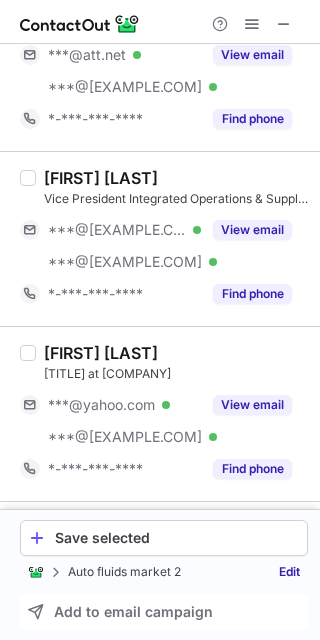 click on "Mary Ann Hayes" at bounding box center [101, 178] 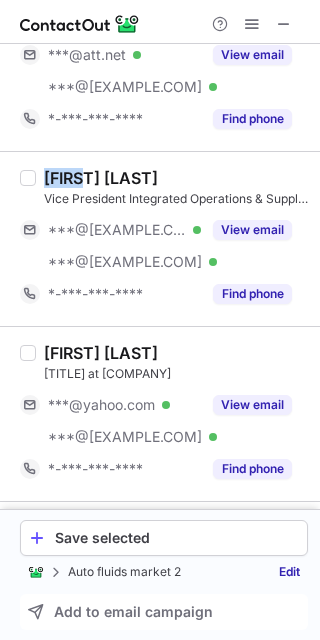 click on "Mary Ann Hayes Vice President Integrated Operations & Supply Chain at The Chemours Company ***@verizon.net Verified ***@chemours.com Verified View email *-***-***-**** Find phone" at bounding box center (172, 239) 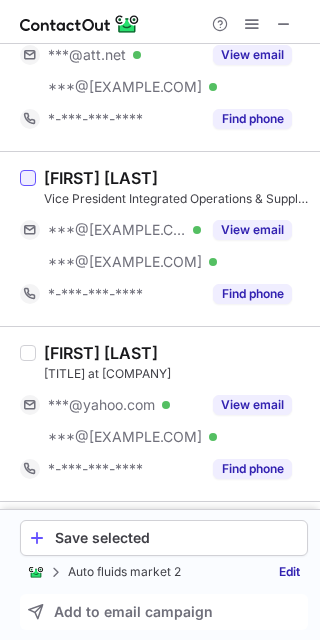 click at bounding box center [28, 178] 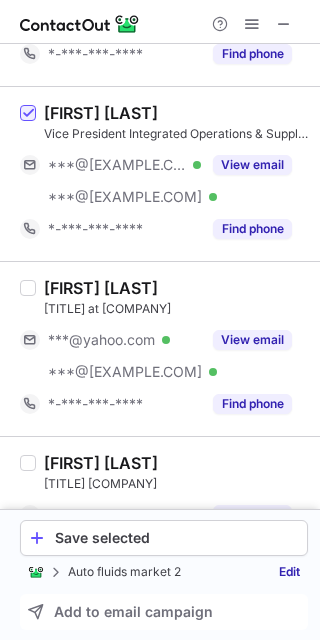 scroll, scrollTop: 1300, scrollLeft: 0, axis: vertical 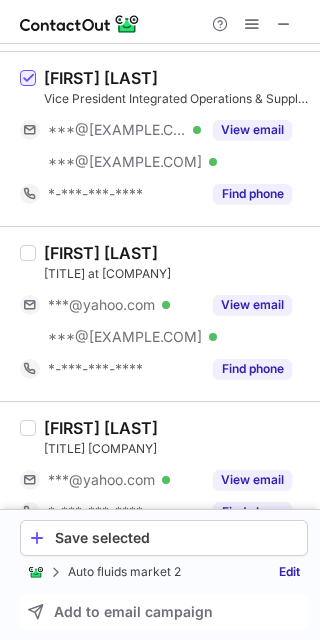 click on "Doug Westerhoff" at bounding box center [101, 253] 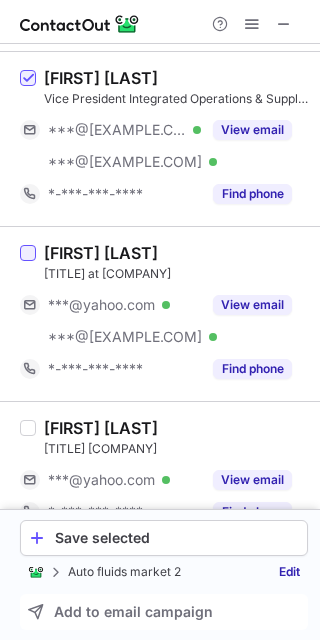 click at bounding box center (28, 253) 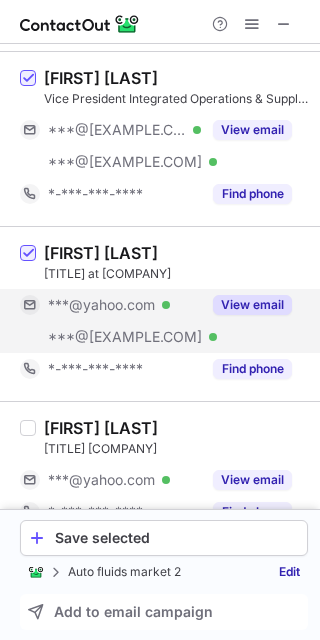 scroll, scrollTop: 1400, scrollLeft: 0, axis: vertical 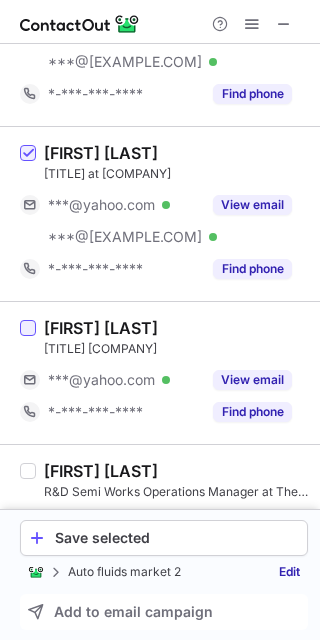 click at bounding box center [28, 328] 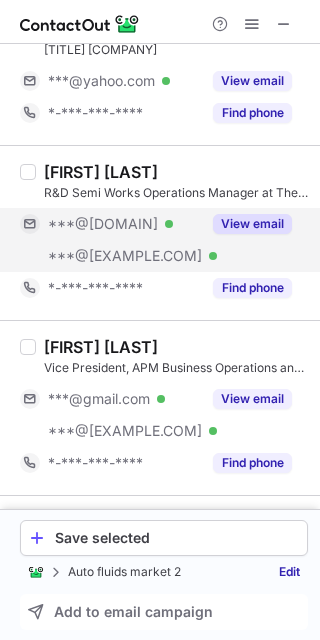 scroll, scrollTop: 1700, scrollLeft: 0, axis: vertical 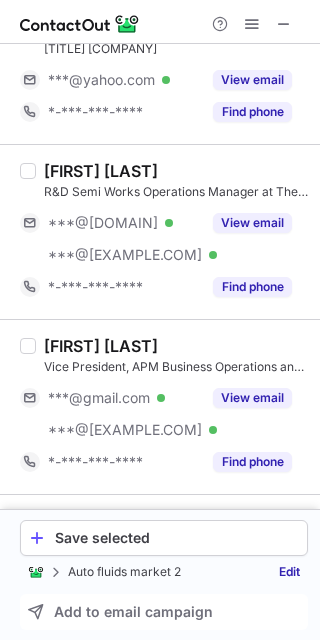 click on "Aaron Grossman Vice President,  APM Business Operations and Transformation at The Chemours Company ***@gmail.com Verified ***@chemours.com Verified View email *-***-***-**** Find phone" at bounding box center [172, 407] 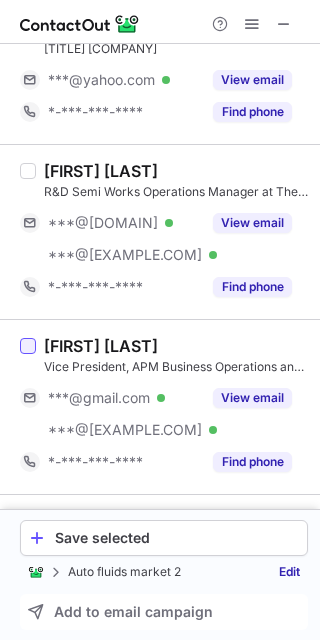 click at bounding box center (28, 346) 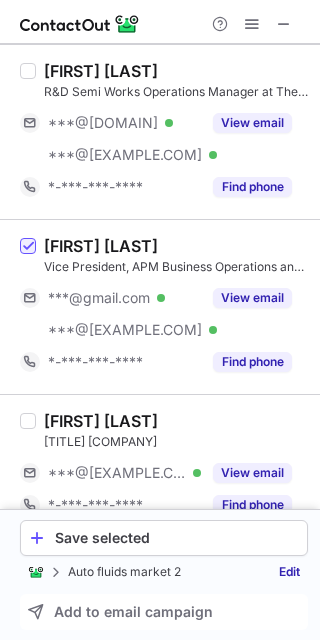 scroll, scrollTop: 1900, scrollLeft: 0, axis: vertical 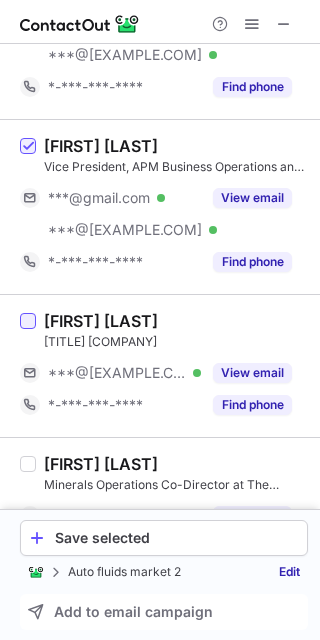 click at bounding box center (28, 321) 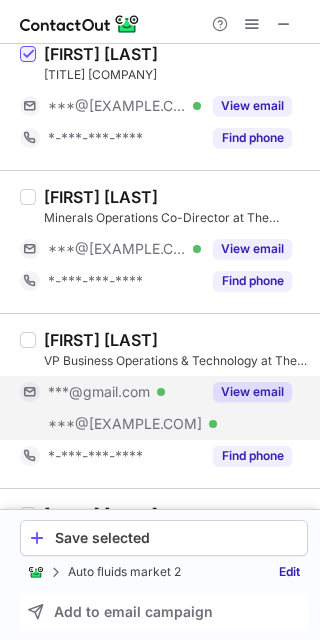 scroll, scrollTop: 2200, scrollLeft: 0, axis: vertical 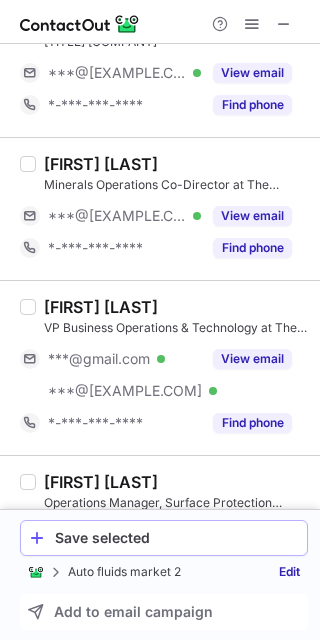 click on "Save selected" at bounding box center [164, 538] 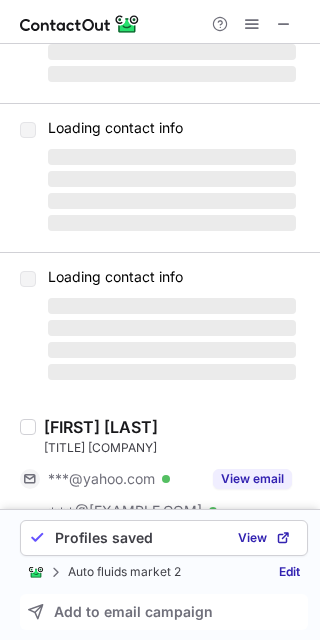 scroll, scrollTop: 0, scrollLeft: 0, axis: both 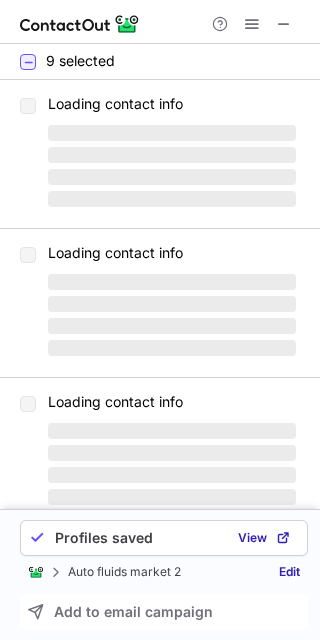 click on "9 selected" at bounding box center (67, 61) 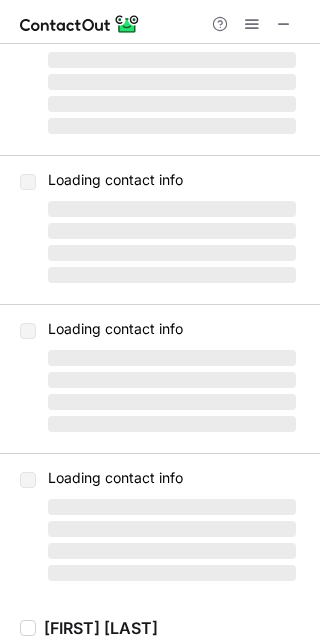 scroll, scrollTop: 0, scrollLeft: 0, axis: both 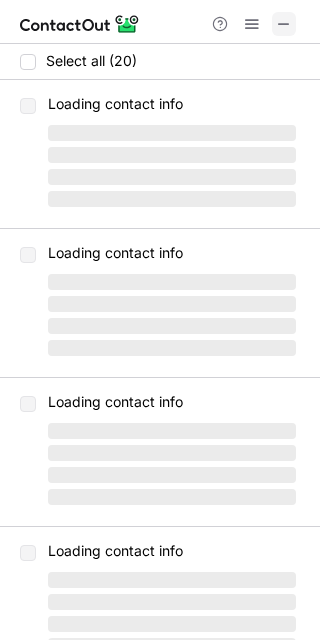 click at bounding box center (284, 24) 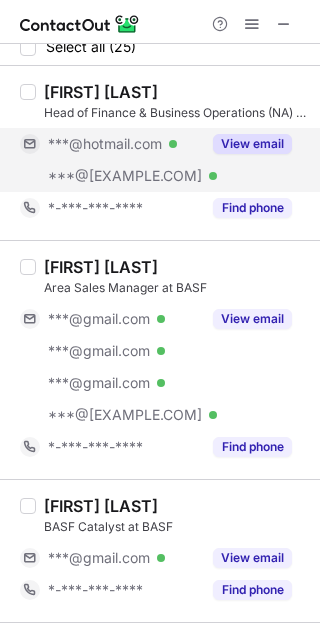 scroll, scrollTop: 0, scrollLeft: 0, axis: both 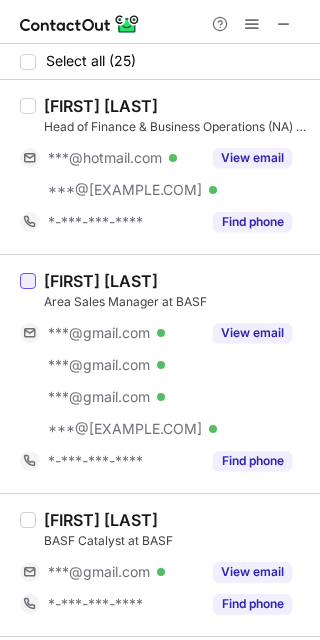 click at bounding box center [28, 281] 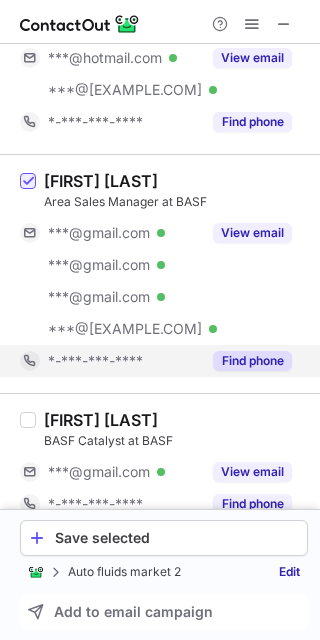 scroll, scrollTop: 300, scrollLeft: 0, axis: vertical 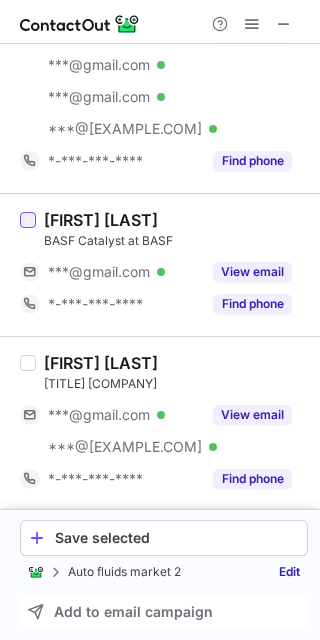 click at bounding box center [28, 220] 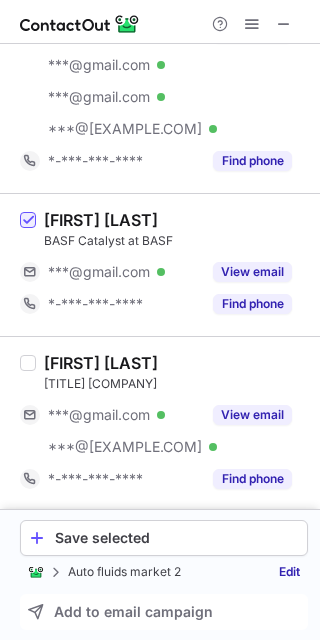 scroll, scrollTop: 400, scrollLeft: 0, axis: vertical 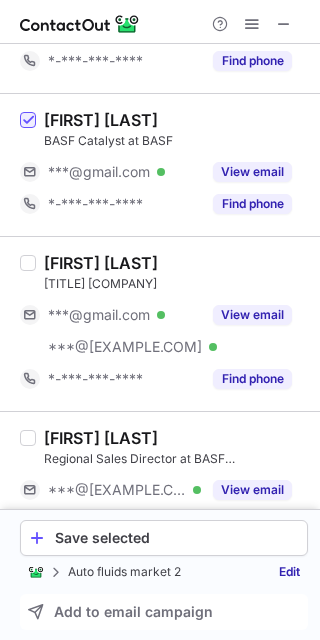 click on "Vidi Titas Operations Director at BASF ***@gmail.com Verified ***@basf.com Verified View email *-***-***-**** Find phone" at bounding box center [172, 324] 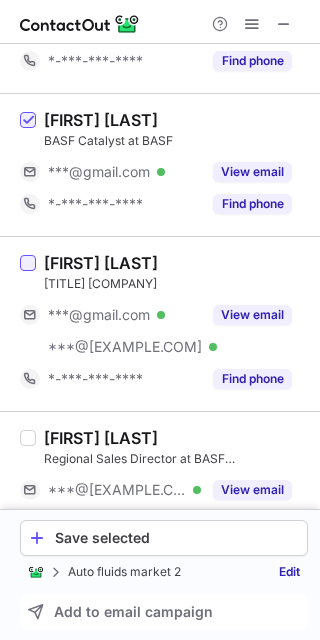 click at bounding box center (28, 263) 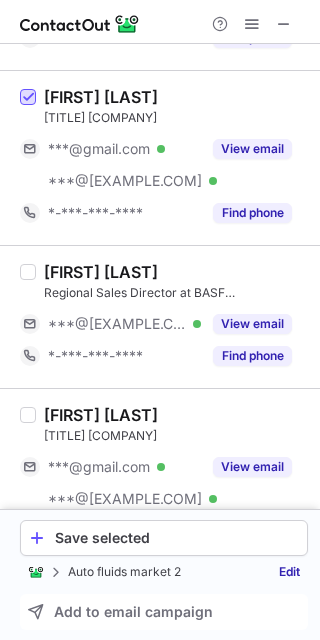 scroll, scrollTop: 600, scrollLeft: 0, axis: vertical 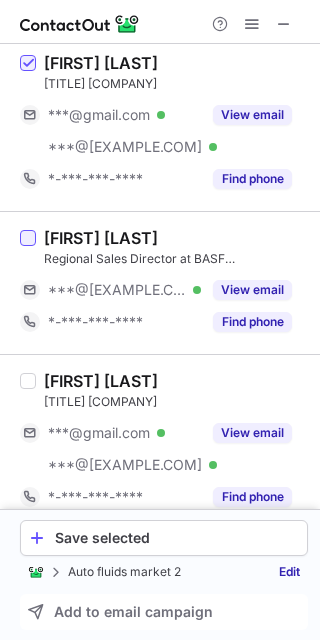 click at bounding box center (28, 238) 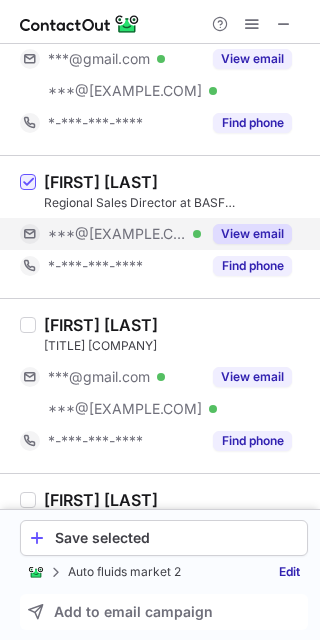 scroll, scrollTop: 700, scrollLeft: 0, axis: vertical 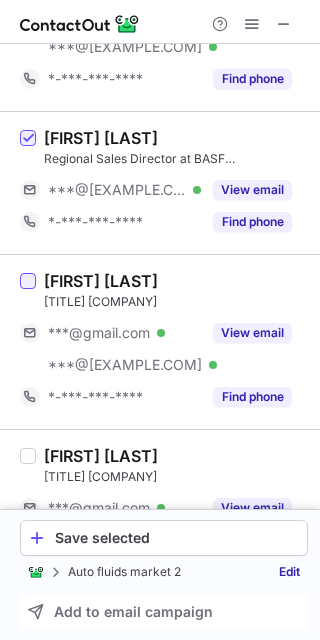 click at bounding box center (28, 281) 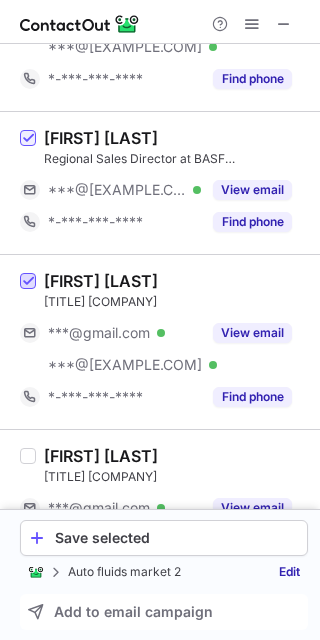 click at bounding box center (28, 282) 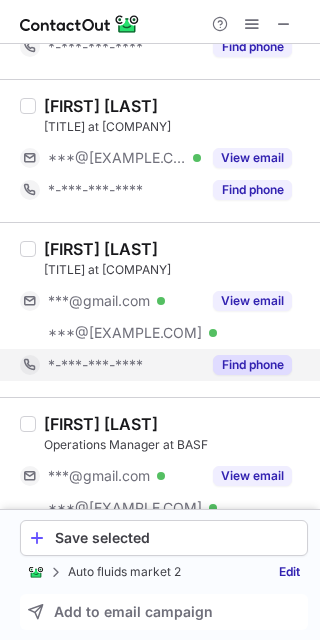 scroll, scrollTop: 1500, scrollLeft: 0, axis: vertical 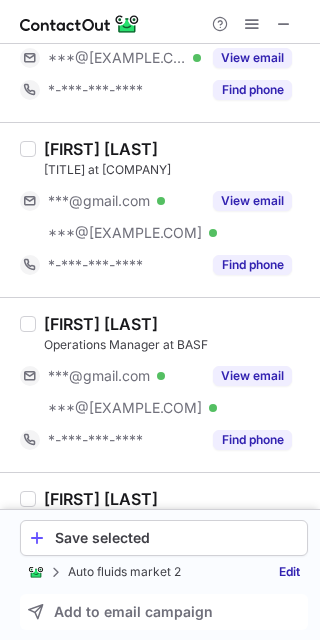 click at bounding box center [28, 385] 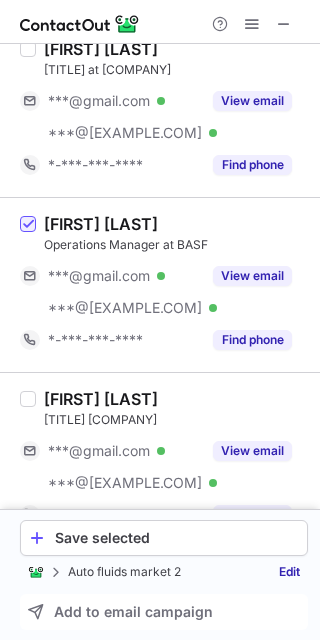 scroll, scrollTop: 1700, scrollLeft: 0, axis: vertical 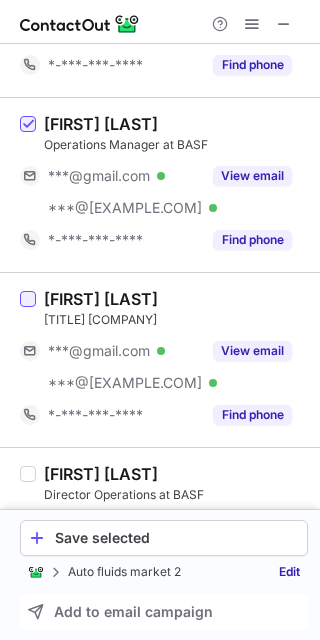 click at bounding box center (28, 299) 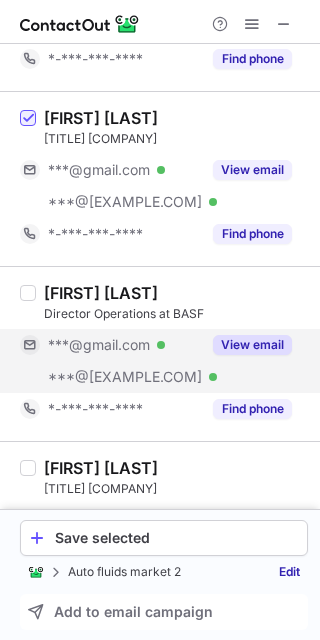 scroll, scrollTop: 1900, scrollLeft: 0, axis: vertical 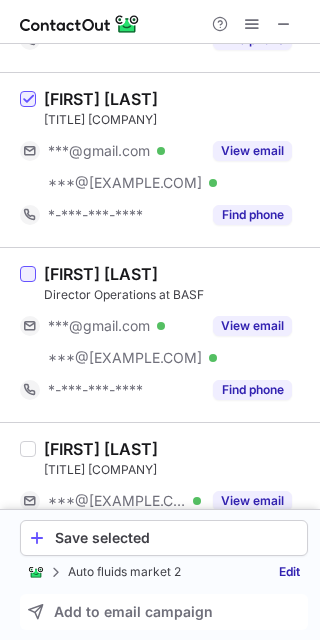 click at bounding box center (28, 274) 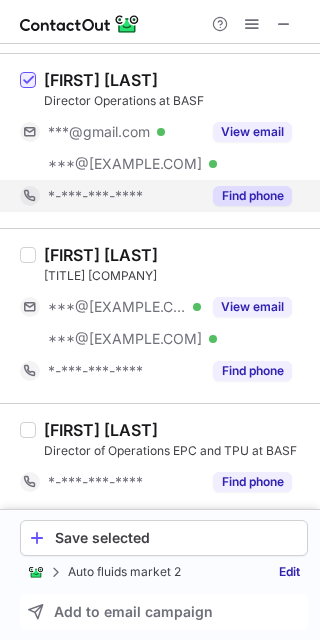 scroll, scrollTop: 2100, scrollLeft: 0, axis: vertical 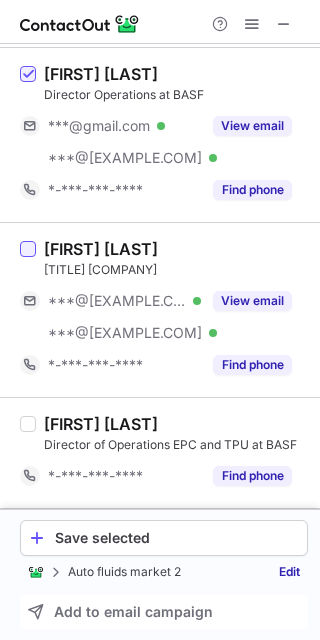 click at bounding box center [28, 249] 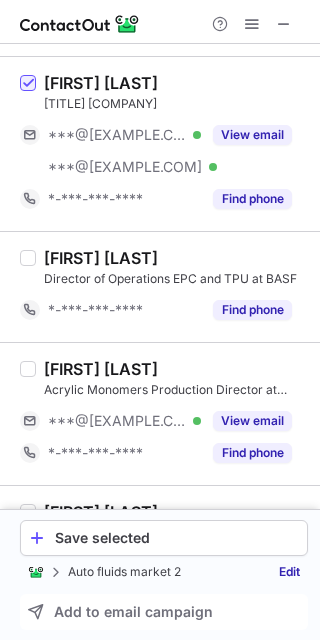 scroll, scrollTop: 2300, scrollLeft: 0, axis: vertical 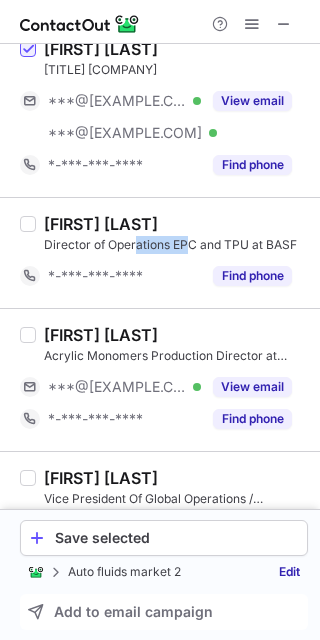 drag, startPoint x: 139, startPoint y: 246, endPoint x: 192, endPoint y: 251, distance: 53.235325 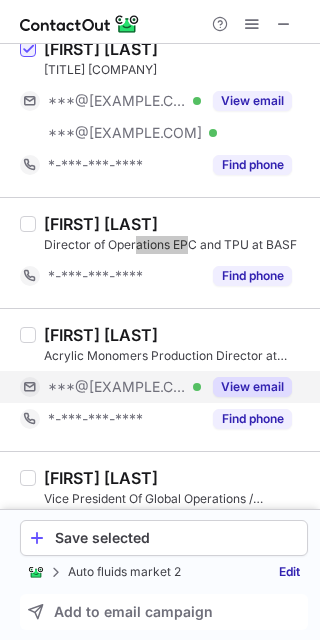scroll, scrollTop: 2400, scrollLeft: 0, axis: vertical 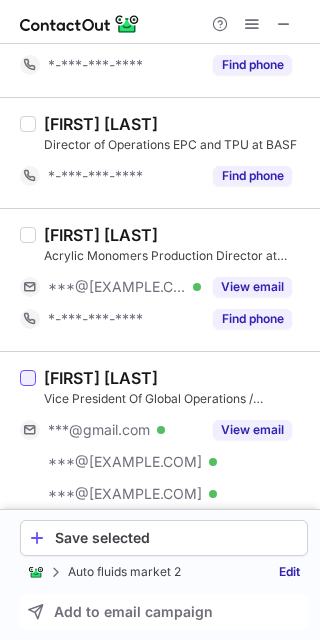 click at bounding box center [28, 378] 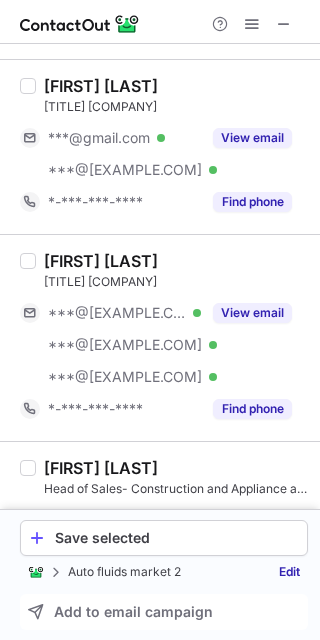 scroll, scrollTop: 2900, scrollLeft: 0, axis: vertical 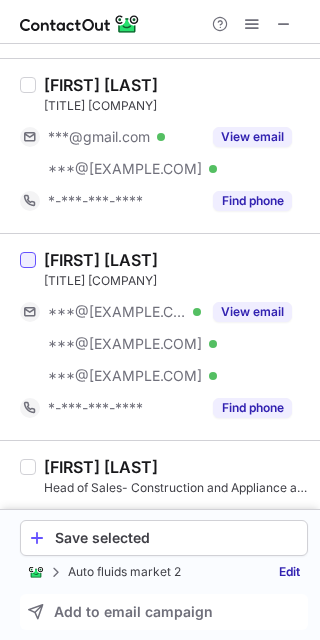 click at bounding box center [28, 260] 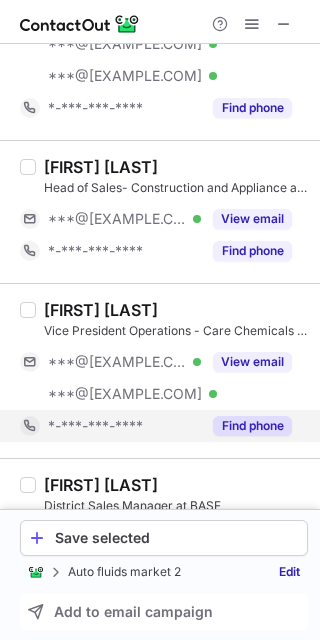 scroll, scrollTop: 3300, scrollLeft: 0, axis: vertical 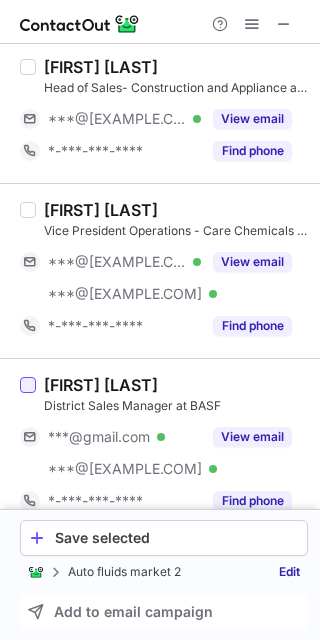 click at bounding box center (28, 385) 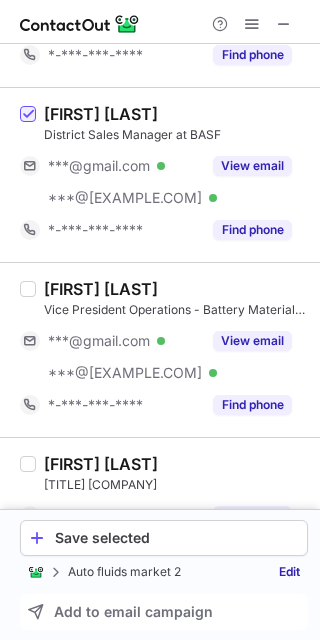 scroll, scrollTop: 3600, scrollLeft: 0, axis: vertical 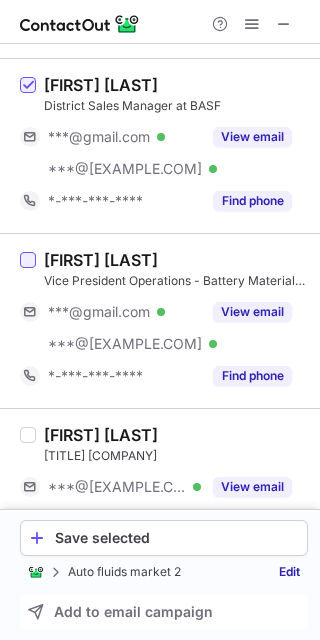 click at bounding box center (28, 260) 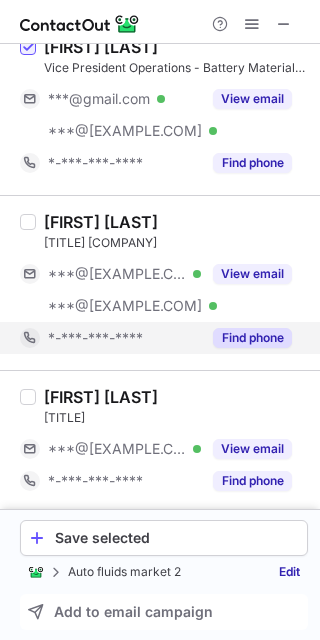 scroll, scrollTop: 3817, scrollLeft: 0, axis: vertical 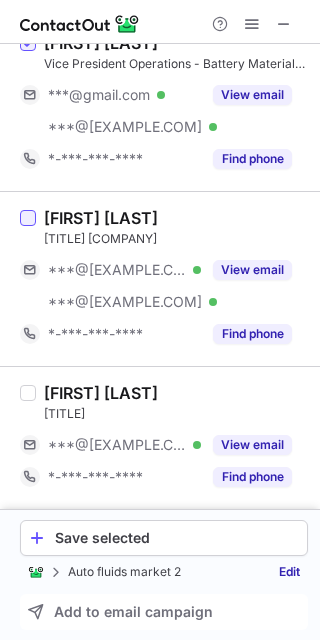 click at bounding box center [28, 218] 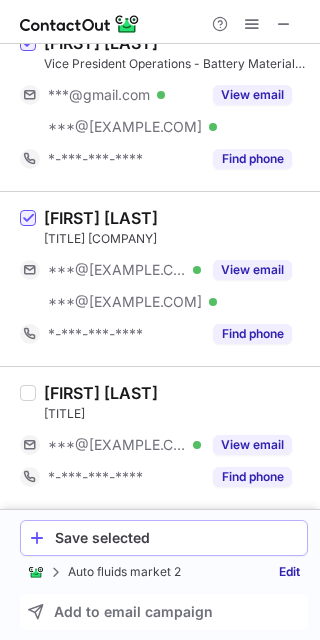 click on "Save selected" at bounding box center [164, 538] 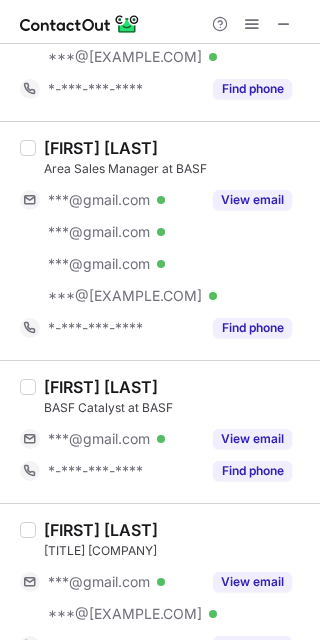 scroll, scrollTop: 0, scrollLeft: 0, axis: both 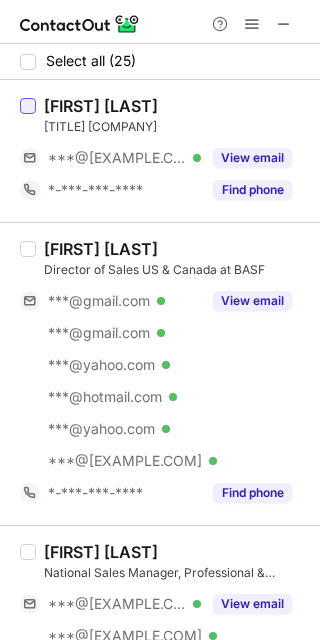 click at bounding box center (28, 106) 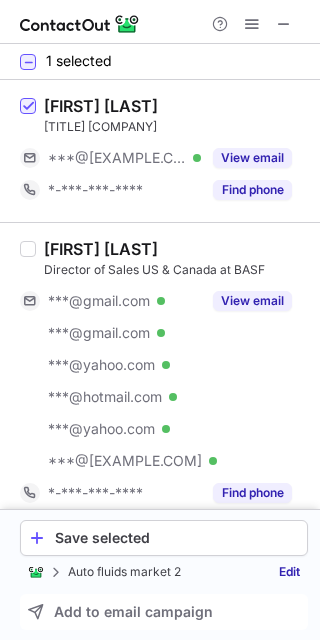 click at bounding box center (28, 374) 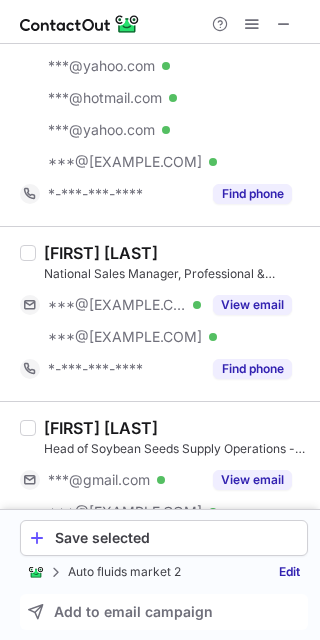 scroll, scrollTop: 300, scrollLeft: 0, axis: vertical 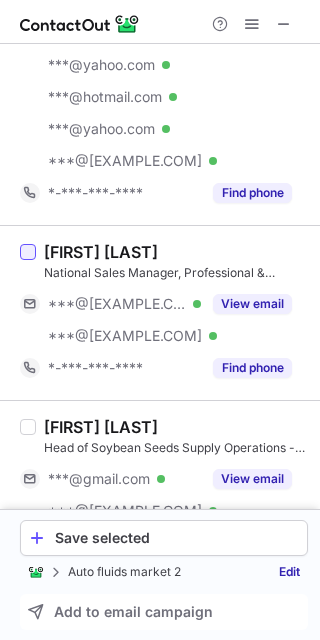 click at bounding box center (28, 252) 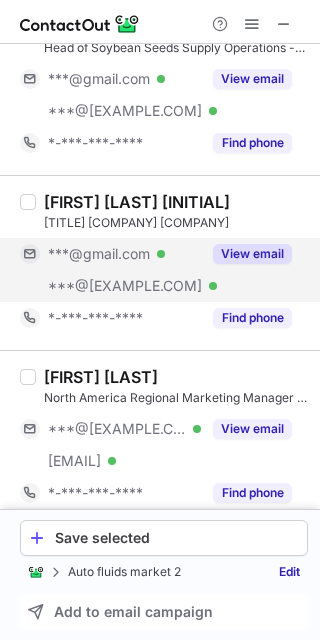 scroll, scrollTop: 800, scrollLeft: 0, axis: vertical 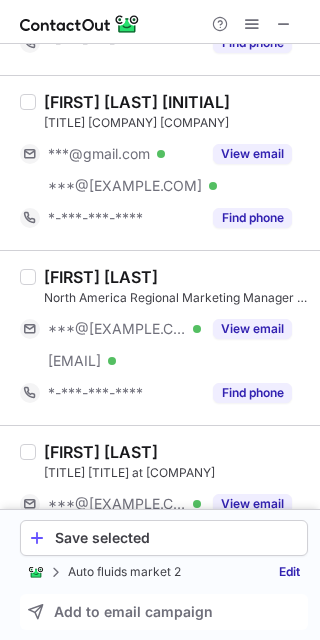 click on "Ronald M Sattler North America Regional Marketing Manager at BASF-Chemetall ***@fastmail.fm Verified ***@chemetall.com Verified View email *-***-***-**** Find phone" at bounding box center (172, 338) 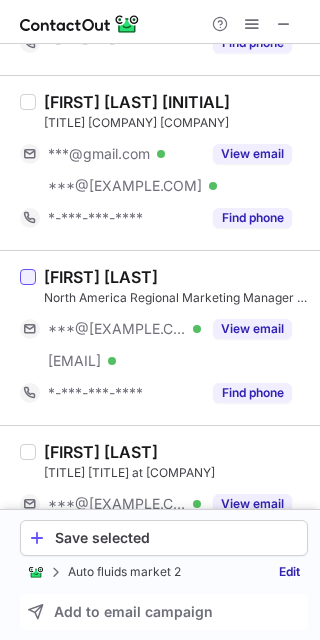 click at bounding box center [28, 277] 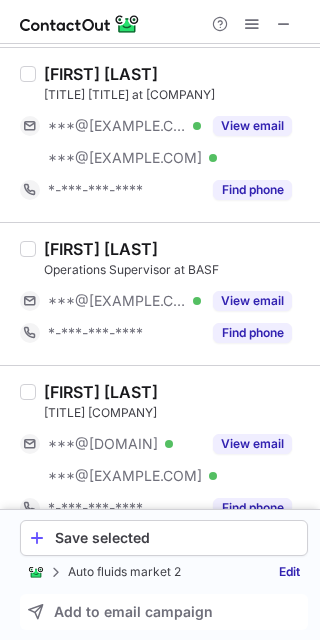 scroll, scrollTop: 1179, scrollLeft: 0, axis: vertical 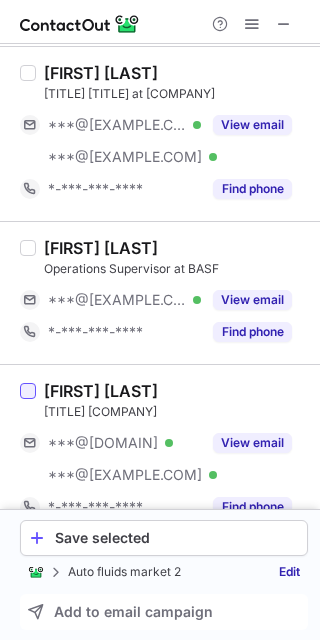 click at bounding box center (28, 391) 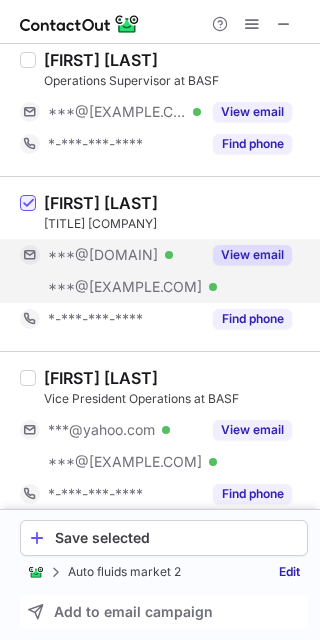 scroll, scrollTop: 1394, scrollLeft: 0, axis: vertical 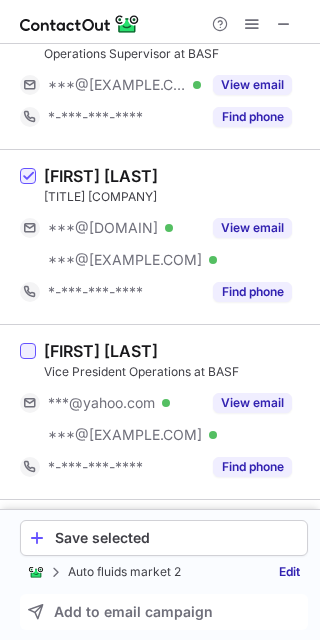 click at bounding box center [28, 351] 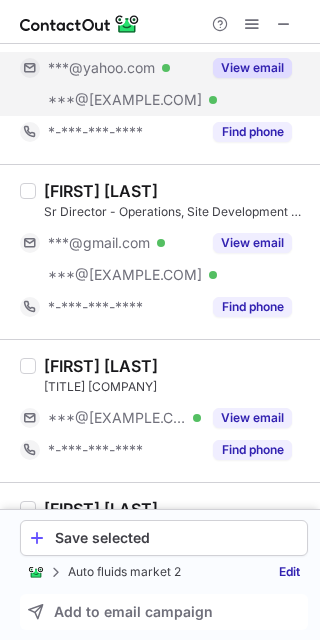 scroll, scrollTop: 1739, scrollLeft: 0, axis: vertical 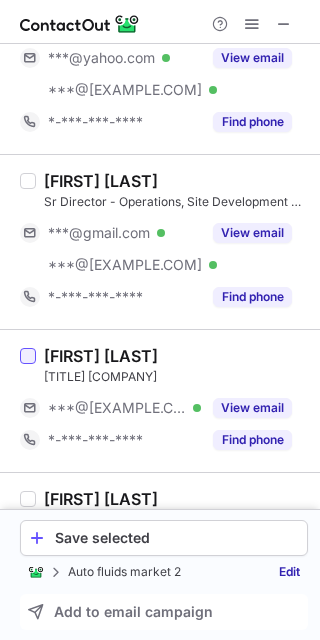 click at bounding box center [28, 356] 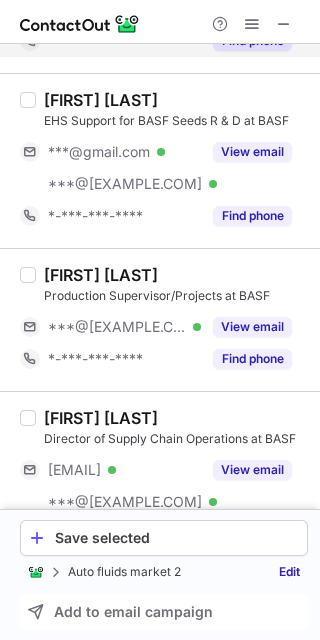 scroll, scrollTop: 2147, scrollLeft: 0, axis: vertical 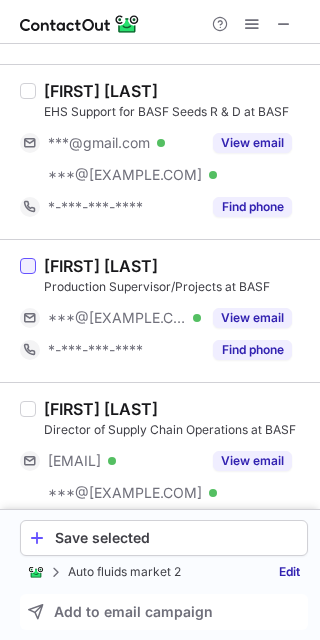 click at bounding box center (28, 266) 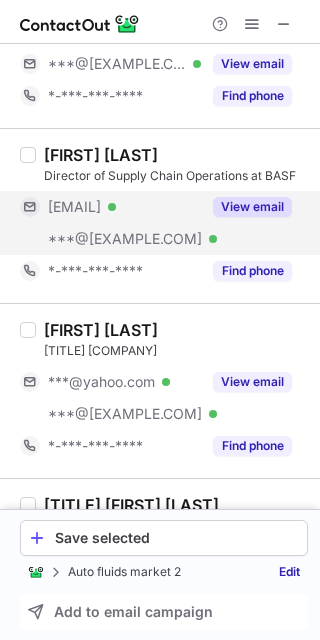 scroll, scrollTop: 2408, scrollLeft: 0, axis: vertical 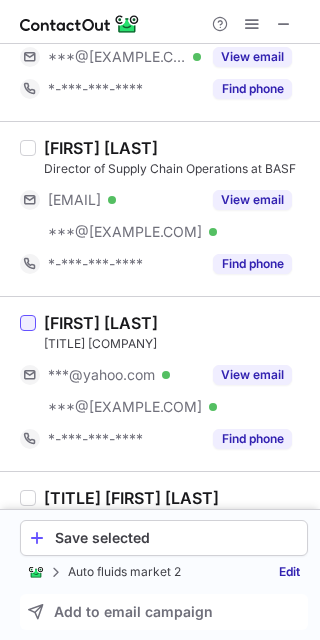 click at bounding box center (28, 323) 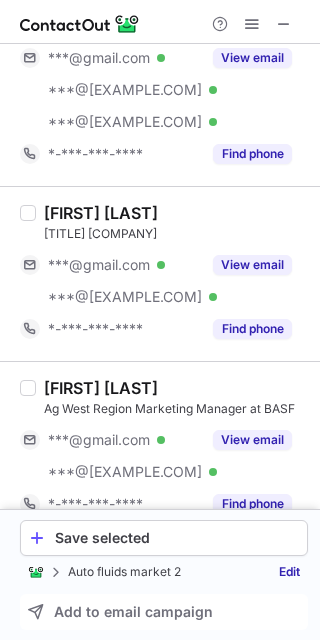 scroll, scrollTop: 2908, scrollLeft: 0, axis: vertical 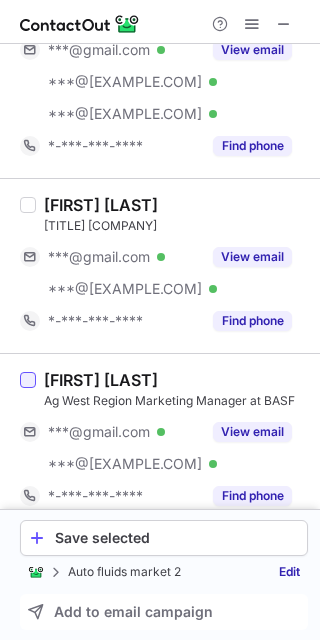 click at bounding box center [28, 380] 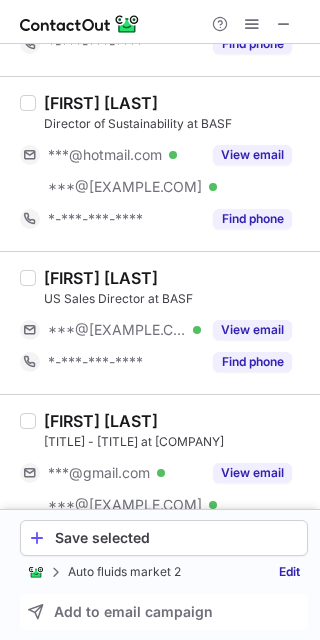 scroll, scrollTop: 3361, scrollLeft: 0, axis: vertical 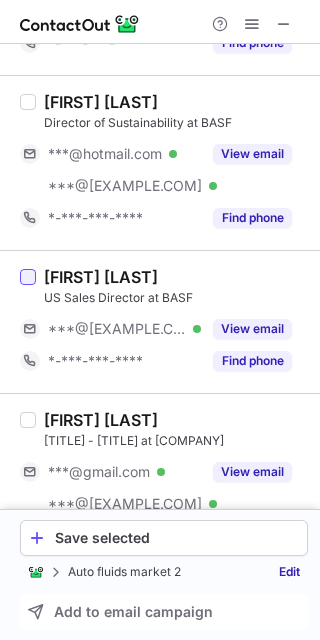 click at bounding box center [28, 277] 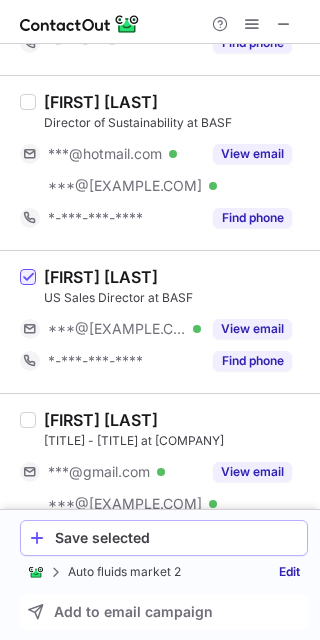 click on "Save selected" at bounding box center (177, 538) 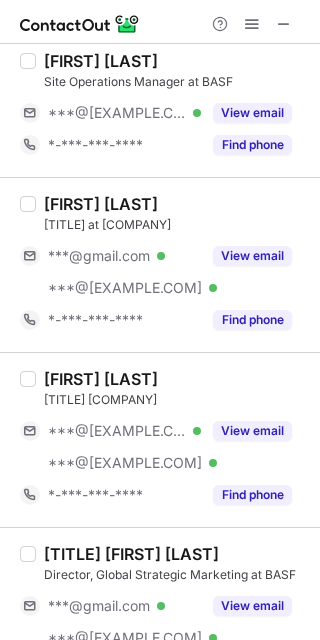 scroll, scrollTop: 0, scrollLeft: 0, axis: both 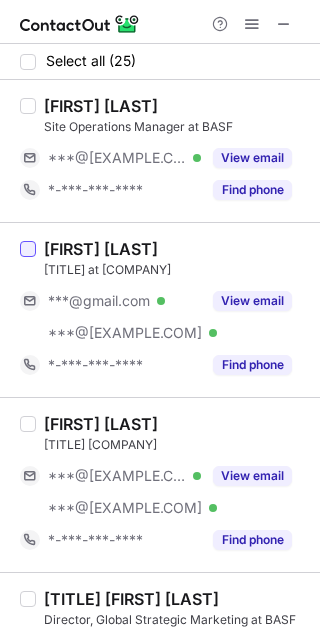 click at bounding box center (28, 249) 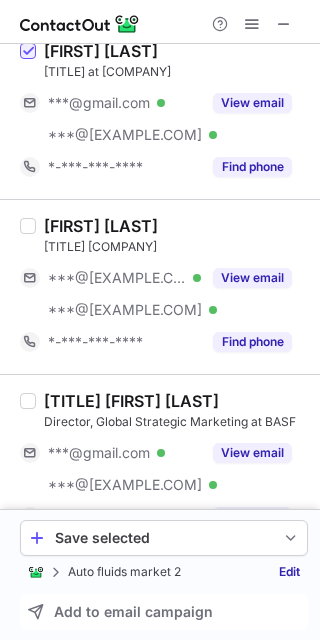 scroll, scrollTop: 200, scrollLeft: 0, axis: vertical 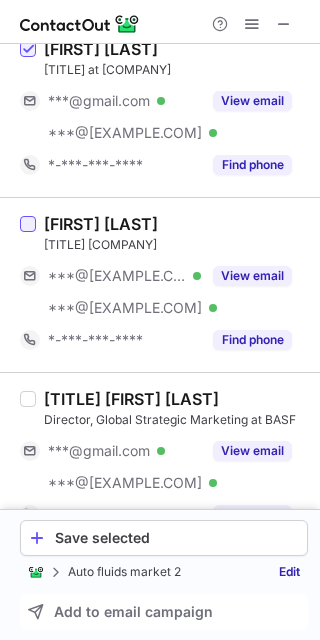 click at bounding box center (28, 224) 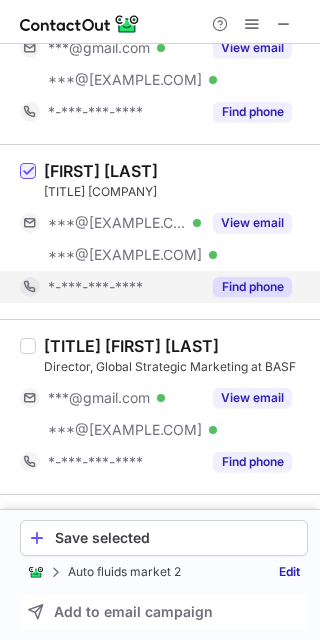 scroll, scrollTop: 300, scrollLeft: 0, axis: vertical 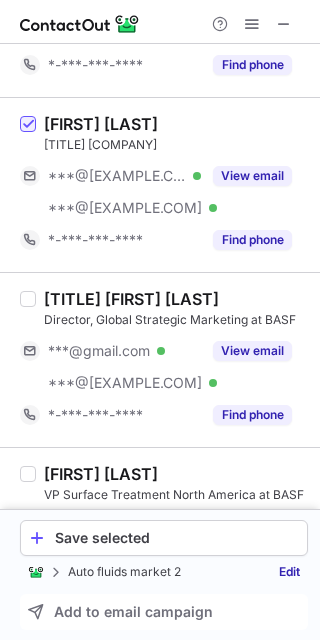 click at bounding box center (28, 360) 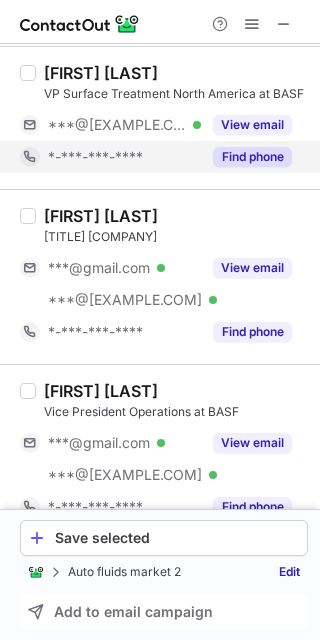 scroll, scrollTop: 800, scrollLeft: 0, axis: vertical 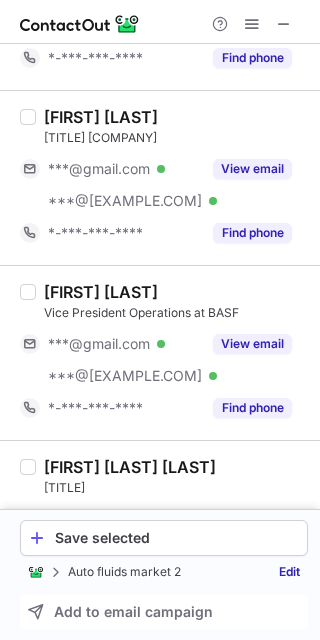 click on "Sam Gerges Vice President Operations at BASF ***@gmail.com Verified ***@basf.com Verified View email *-***-***-**** Find phone" at bounding box center (172, 353) 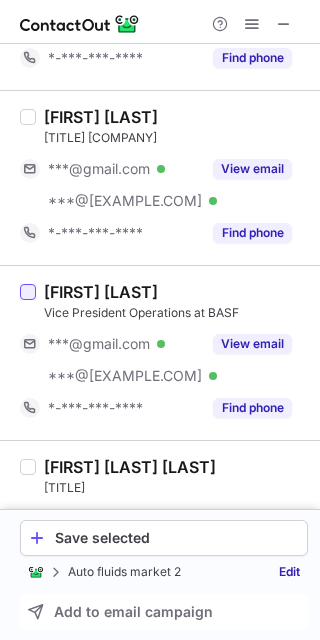 click at bounding box center [28, 292] 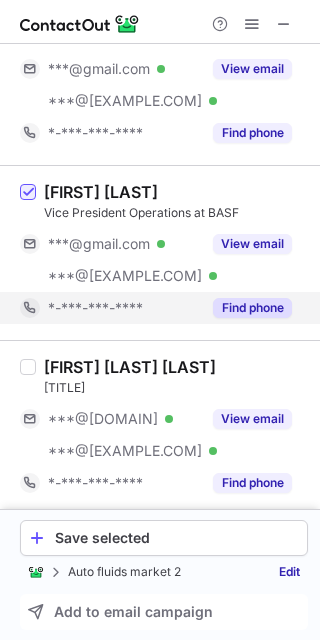 scroll, scrollTop: 800, scrollLeft: 0, axis: vertical 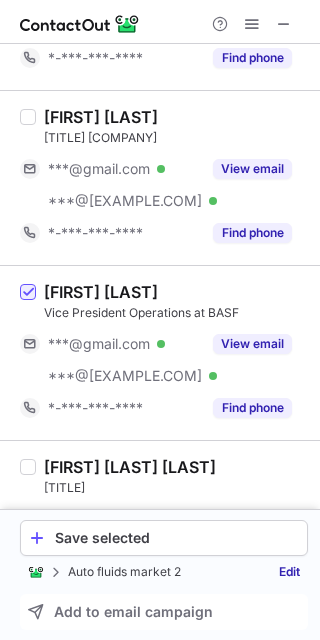 click on "David Weinberger Custom Catalyst Business and Sales Manager-Americas at BASF ***@gmail.com Verified ***@basf.com Verified View email *-***-***-**** Find phone" at bounding box center [172, 178] 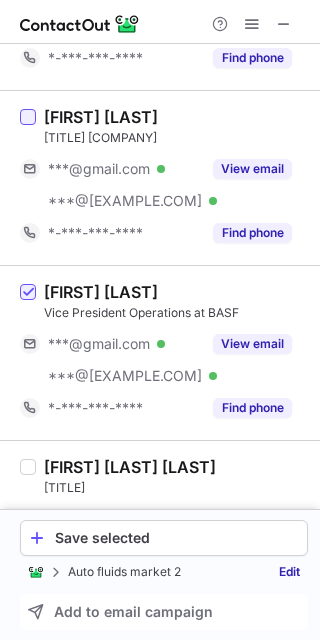 click at bounding box center [28, 117] 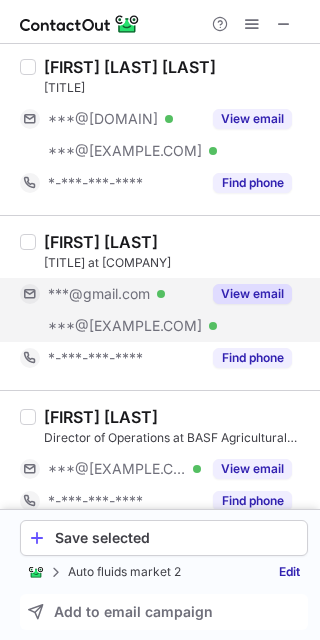 scroll, scrollTop: 1300, scrollLeft: 0, axis: vertical 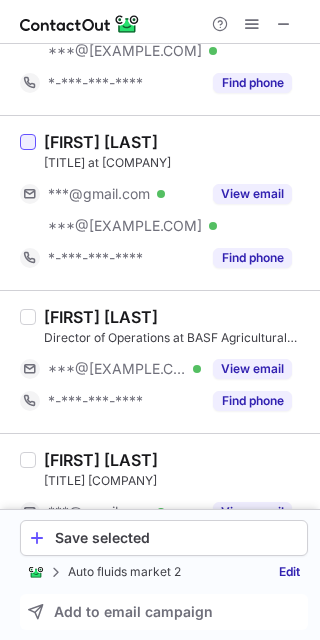click at bounding box center [28, 142] 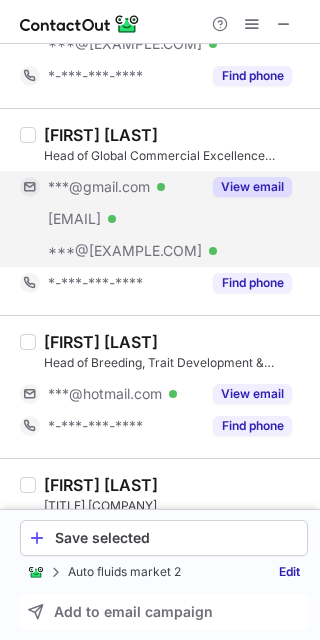 scroll, scrollTop: 2000, scrollLeft: 0, axis: vertical 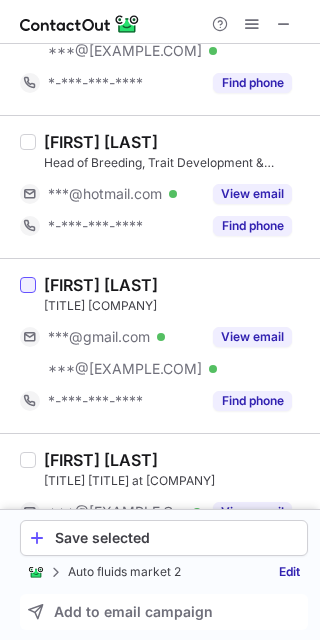 click at bounding box center [28, 285] 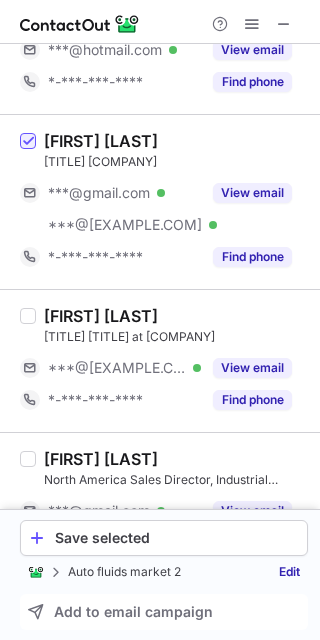 scroll, scrollTop: 2400, scrollLeft: 0, axis: vertical 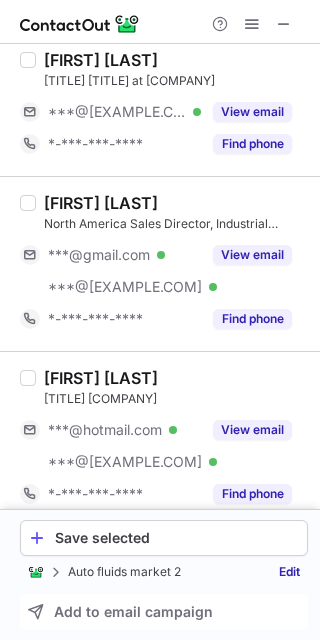 click at bounding box center [28, 264] 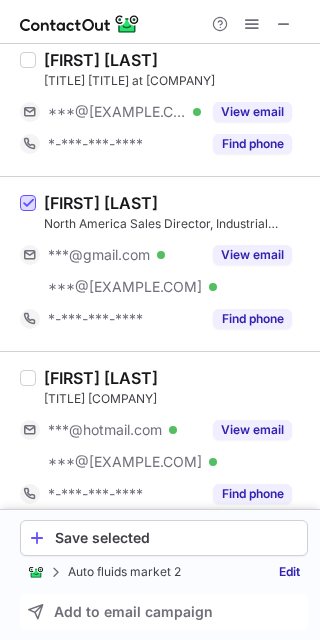 click at bounding box center [28, 204] 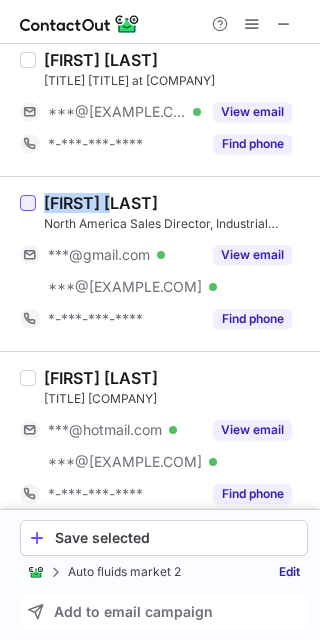 click at bounding box center [28, 203] 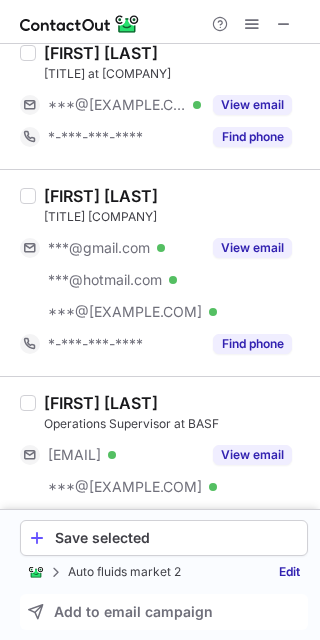 scroll, scrollTop: 3000, scrollLeft: 0, axis: vertical 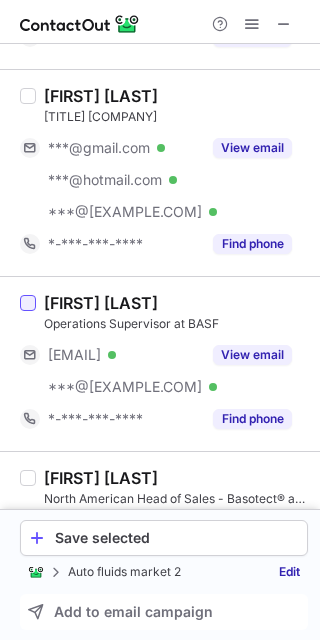 click at bounding box center (28, 303) 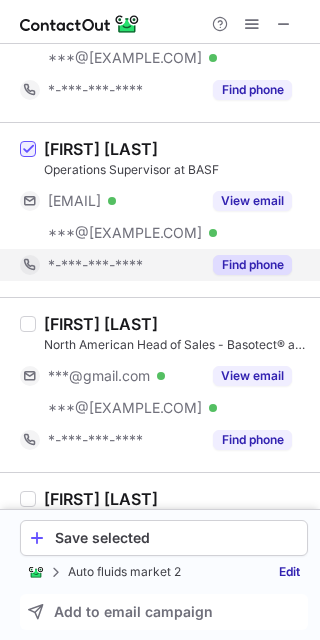 scroll, scrollTop: 3200, scrollLeft: 0, axis: vertical 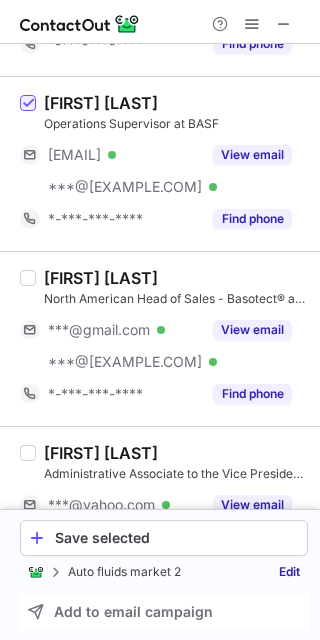 click on "Ben Klepser" at bounding box center (101, 278) 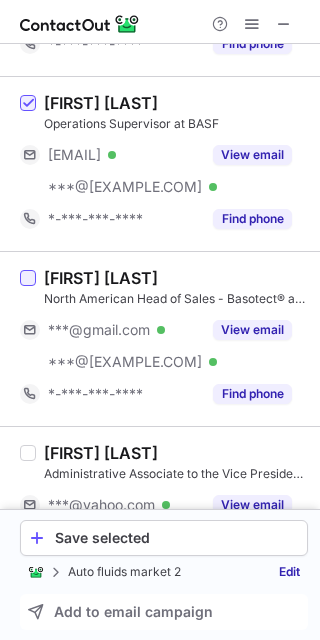 click at bounding box center [28, 278] 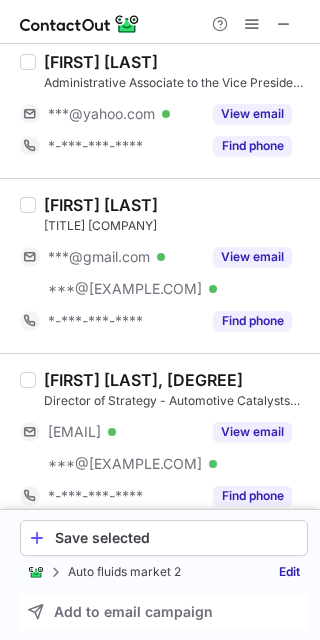 scroll, scrollTop: 3600, scrollLeft: 0, axis: vertical 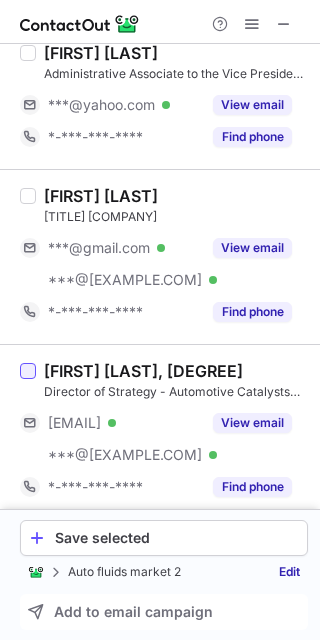 click at bounding box center (28, 371) 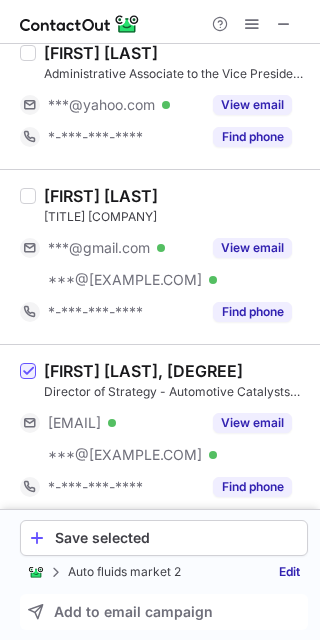 click on "Nigel Armes Director R&D Operations and Site Management at BASF ***@gmail.com Verified ***@basf.com Verified View email *-***-***-**** Find phone" at bounding box center [172, 257] 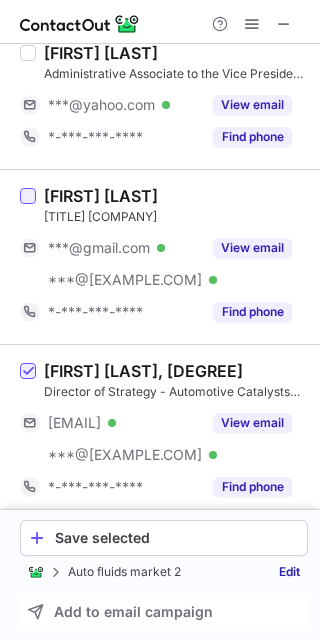 click at bounding box center (28, 196) 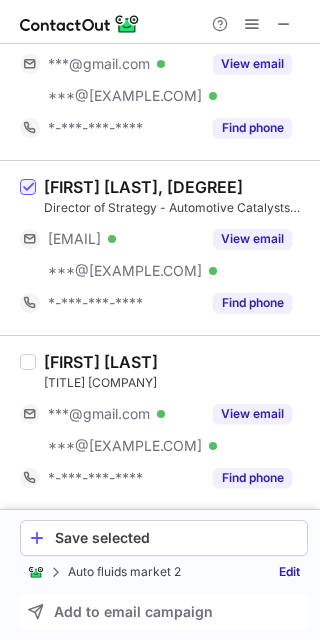 scroll, scrollTop: 3785, scrollLeft: 0, axis: vertical 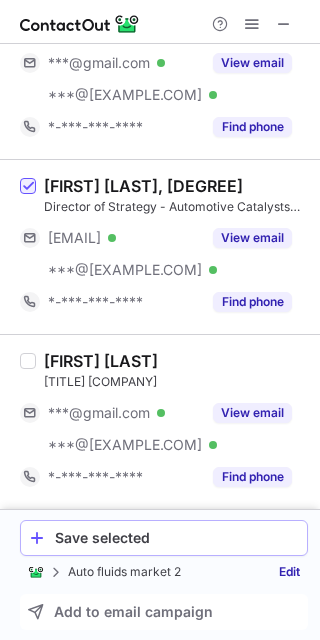 click on "Save selected" at bounding box center (164, 538) 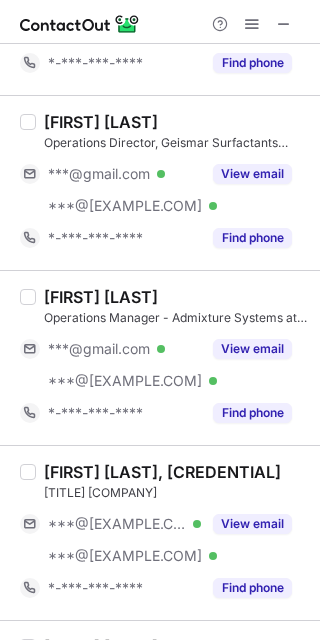 scroll, scrollTop: 0, scrollLeft: 0, axis: both 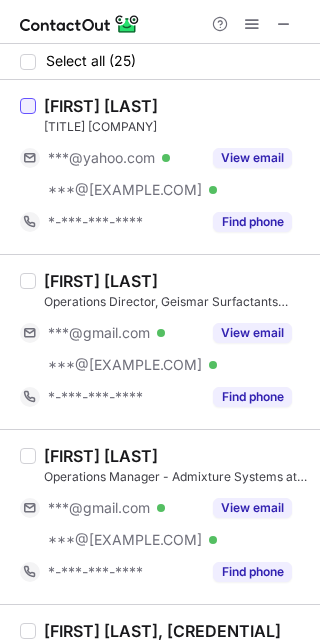 click at bounding box center (28, 106) 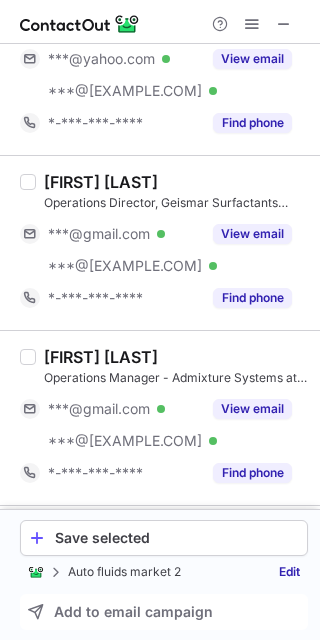 scroll, scrollTop: 100, scrollLeft: 0, axis: vertical 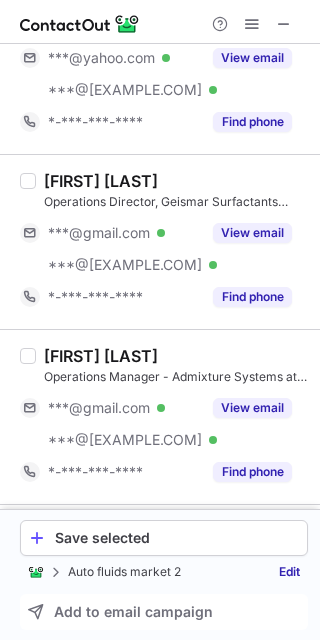 click on "Kevin Sullivan Operations Manager - Admixture Systems at BASF ***@gmail.com Verified ***@basf.com Verified View email *-***-***-**** Find phone" at bounding box center [172, 417] 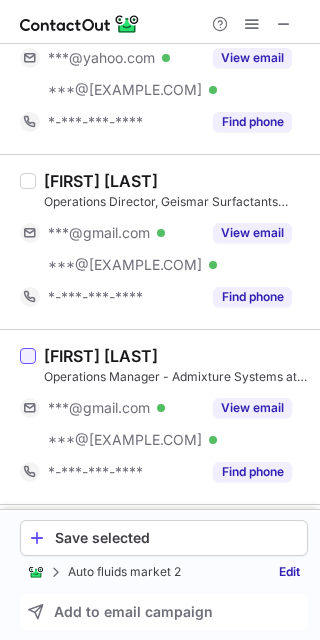 click at bounding box center (28, 356) 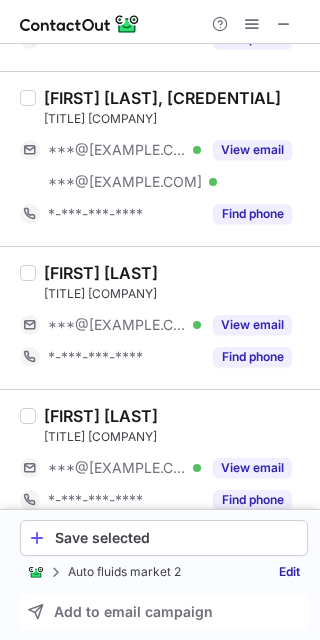 scroll, scrollTop: 500, scrollLeft: 0, axis: vertical 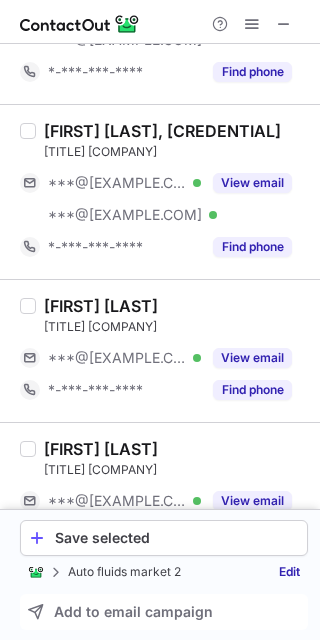 click at bounding box center (28, 192) 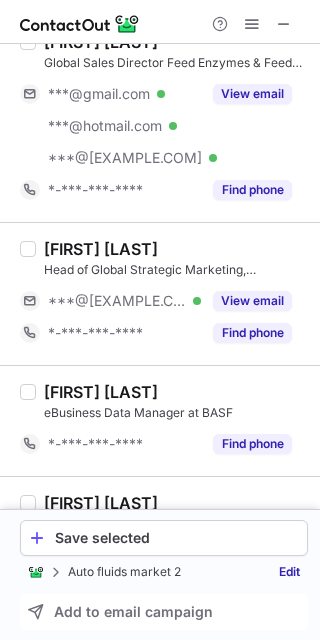 scroll, scrollTop: 2400, scrollLeft: 0, axis: vertical 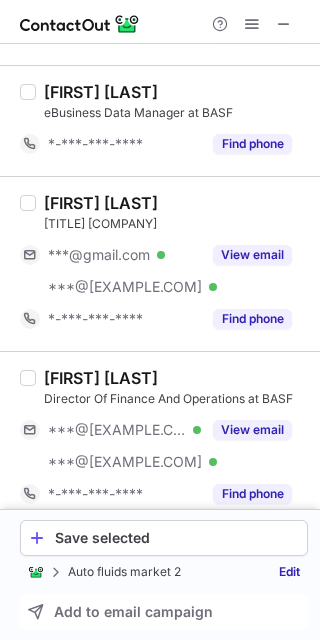 click on "Jan Coetzer Marketing Manager at BASF ***@gmail.com Verified ***@basf.com Verified View email *-***-***-**** Find phone" at bounding box center (172, 264) 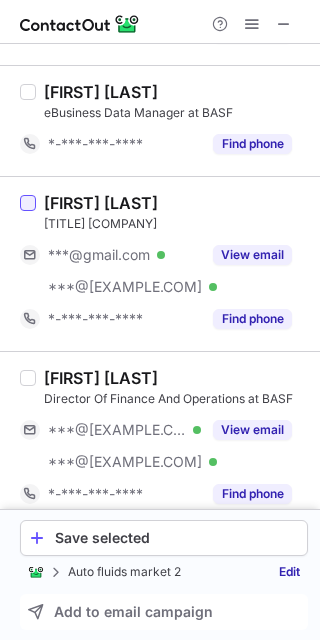click at bounding box center (28, 203) 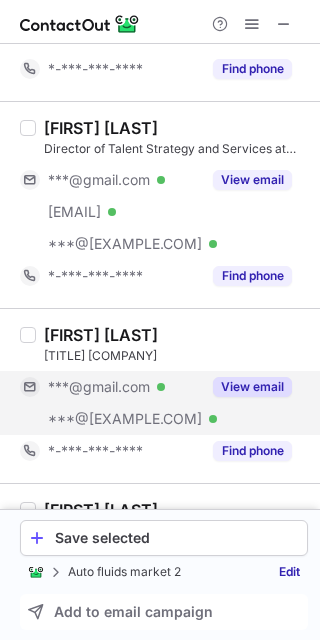 scroll, scrollTop: 3200, scrollLeft: 0, axis: vertical 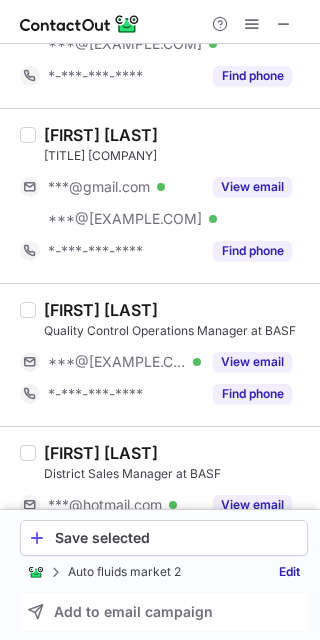 click on "Meaghan Clark McGuire Director Strategic Marketing and Development Hydrogen Technologies at BASF ***@gmail.com Verified ***@basf.com Verified View email *-***-***-**** Find phone" at bounding box center [172, 196] 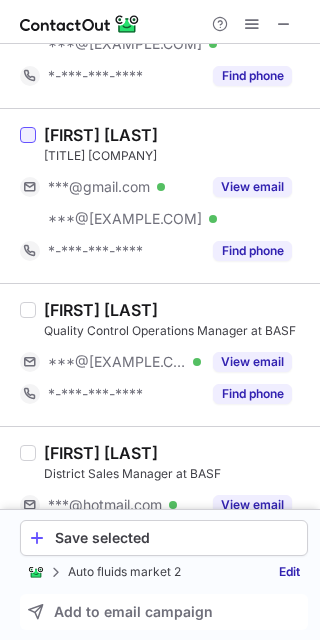 click at bounding box center [28, 135] 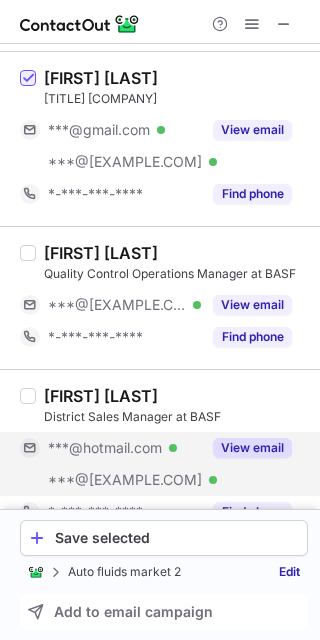 scroll, scrollTop: 3300, scrollLeft: 0, axis: vertical 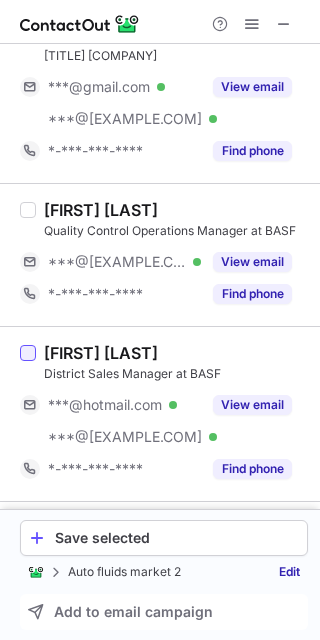 click at bounding box center (28, 353) 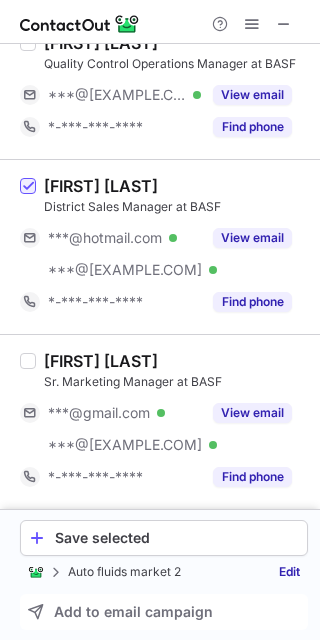 scroll, scrollTop: 3500, scrollLeft: 0, axis: vertical 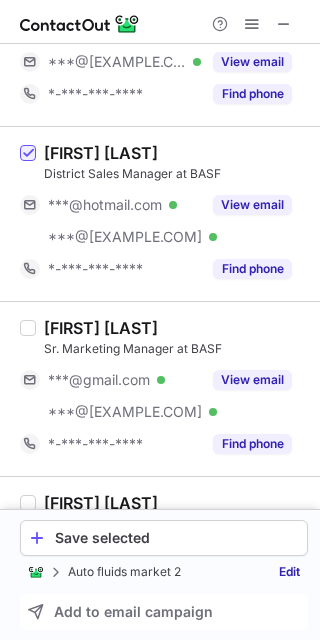 click at bounding box center [28, 389] 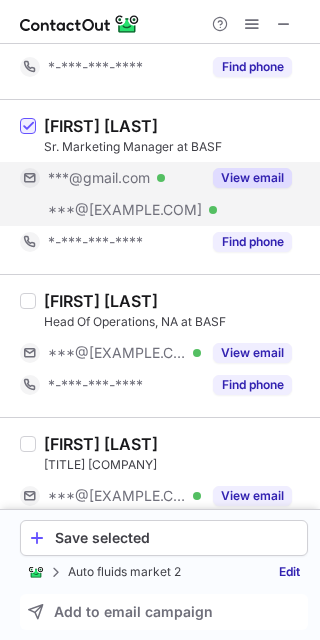 scroll, scrollTop: 3753, scrollLeft: 0, axis: vertical 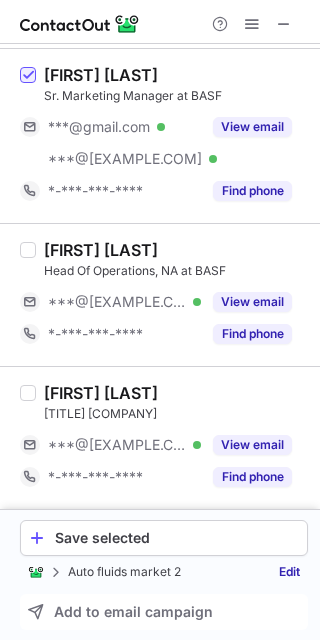 click at bounding box center [28, 295] 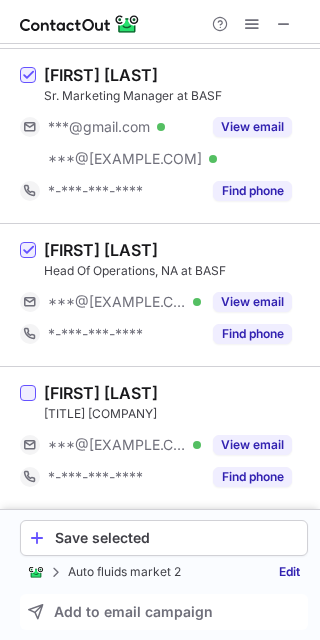 click at bounding box center [28, 393] 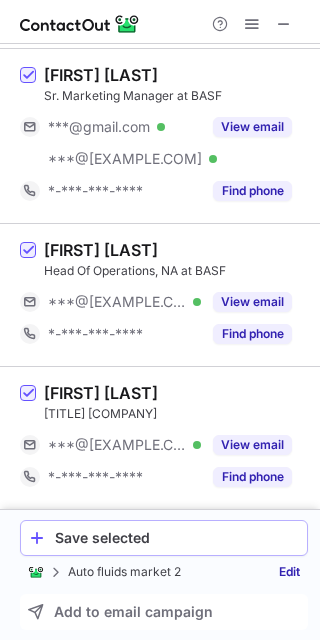 click on "Save selected" at bounding box center (164, 538) 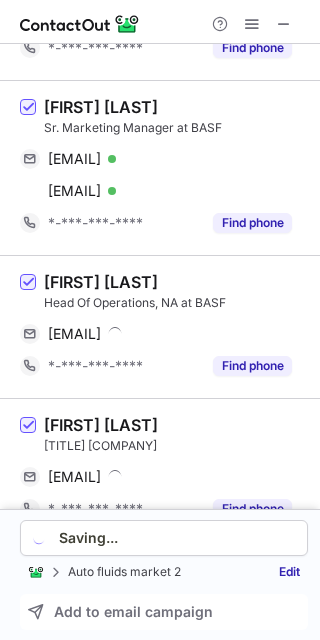 scroll, scrollTop: 3785, scrollLeft: 0, axis: vertical 